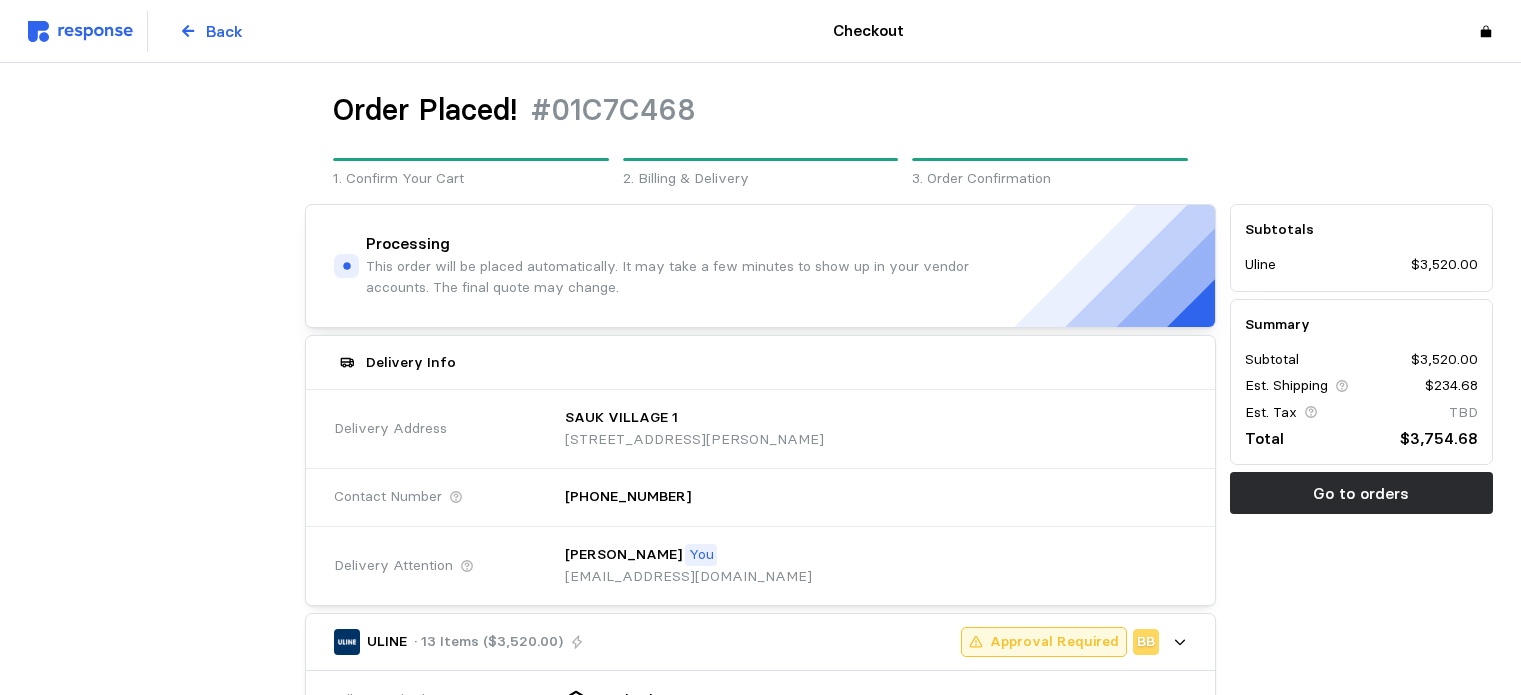 scroll, scrollTop: 0, scrollLeft: 0, axis: both 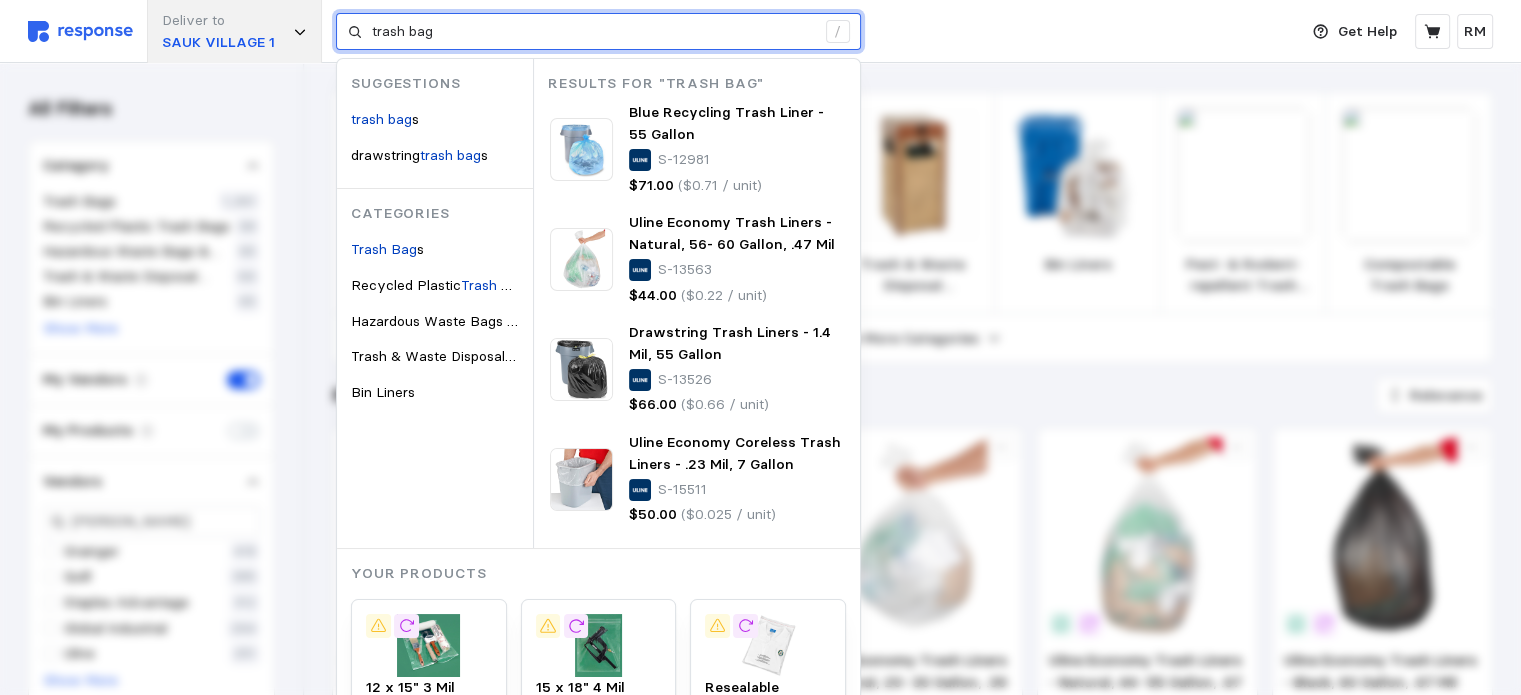 drag, startPoint x: 455, startPoint y: 29, endPoint x: 274, endPoint y: 43, distance: 181.54063 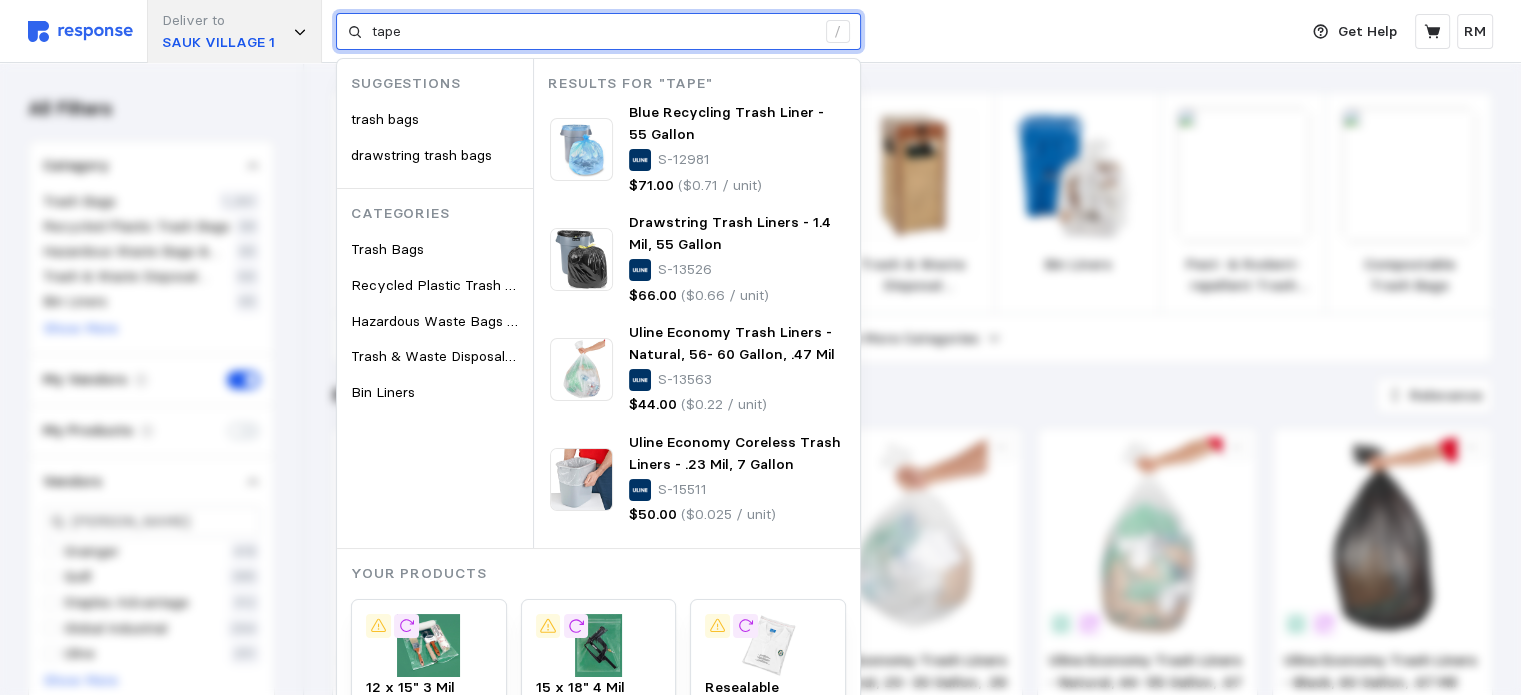 type on "tape" 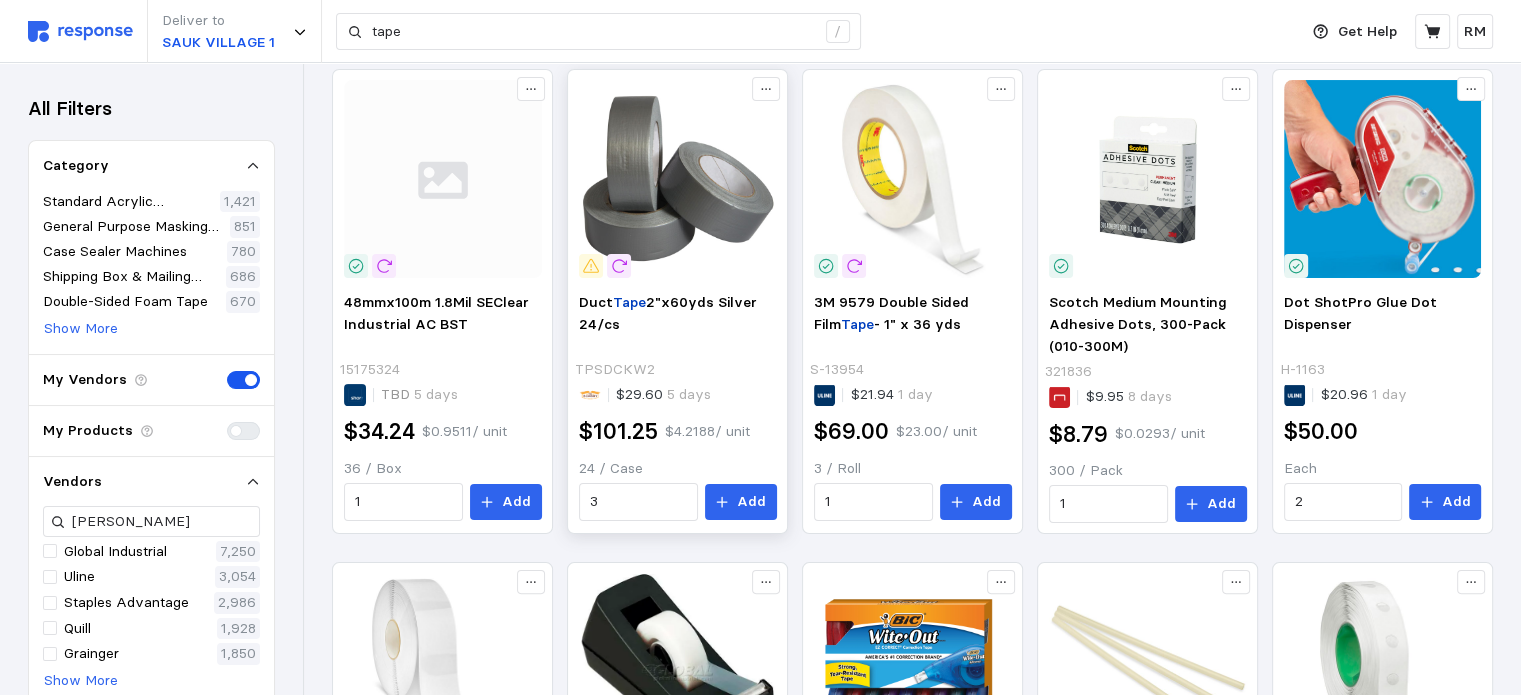 scroll, scrollTop: 359, scrollLeft: 0, axis: vertical 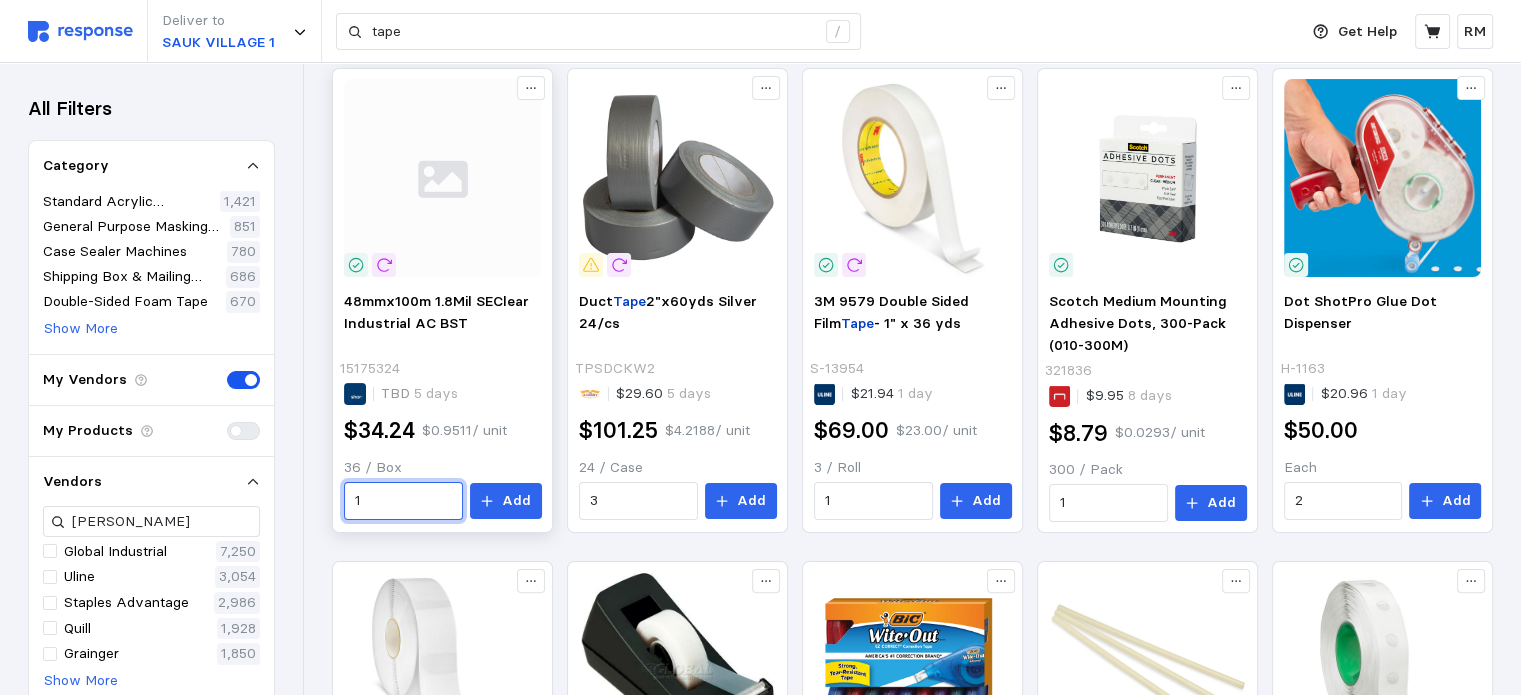 click on "1" at bounding box center [403, 501] 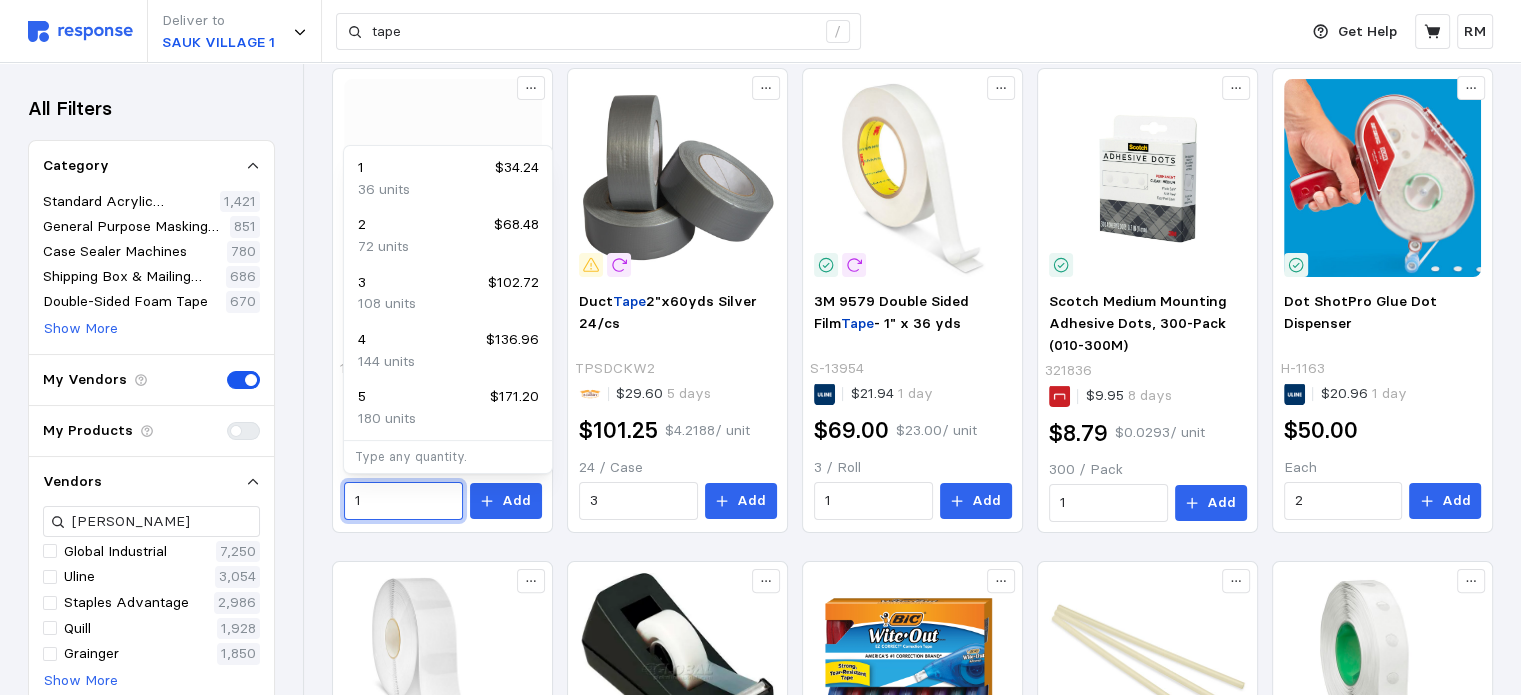 click on "180 units" at bounding box center [387, 419] 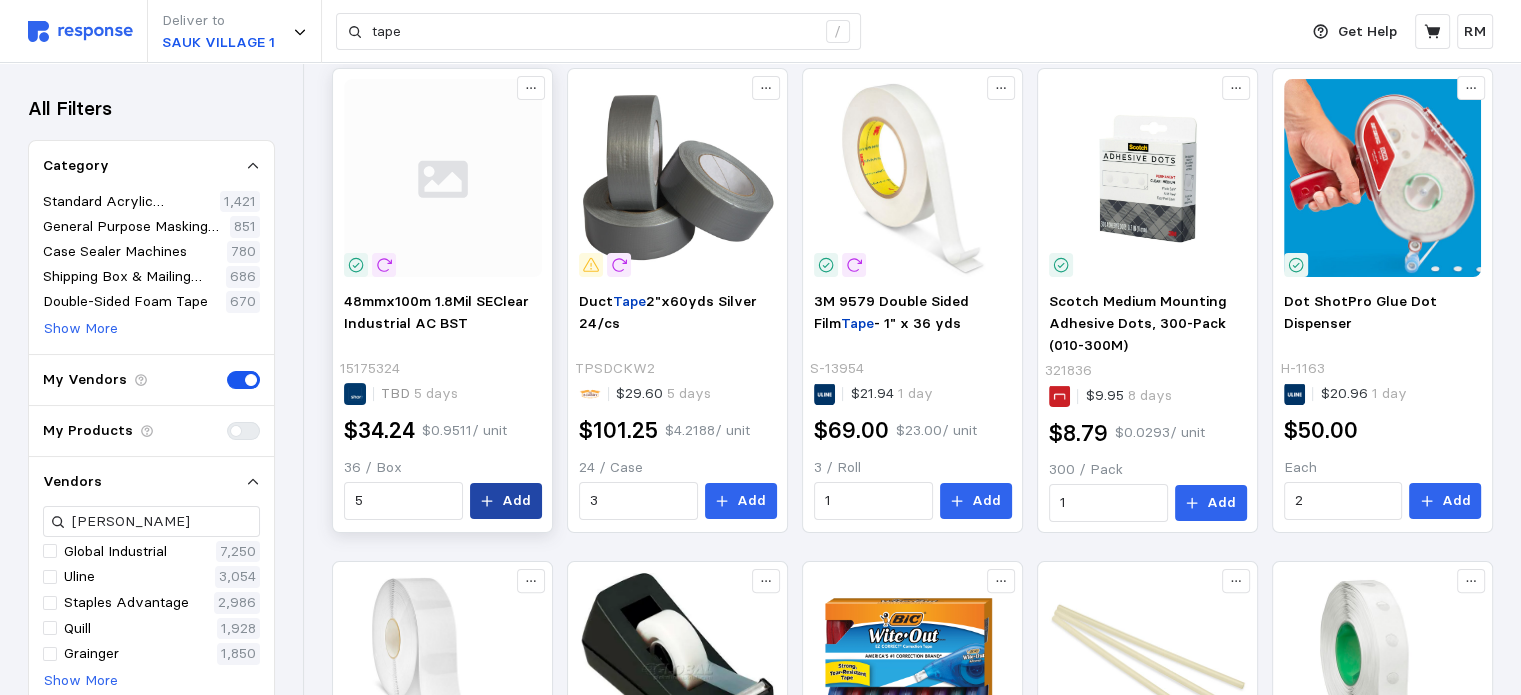 click on "Add" at bounding box center (516, 501) 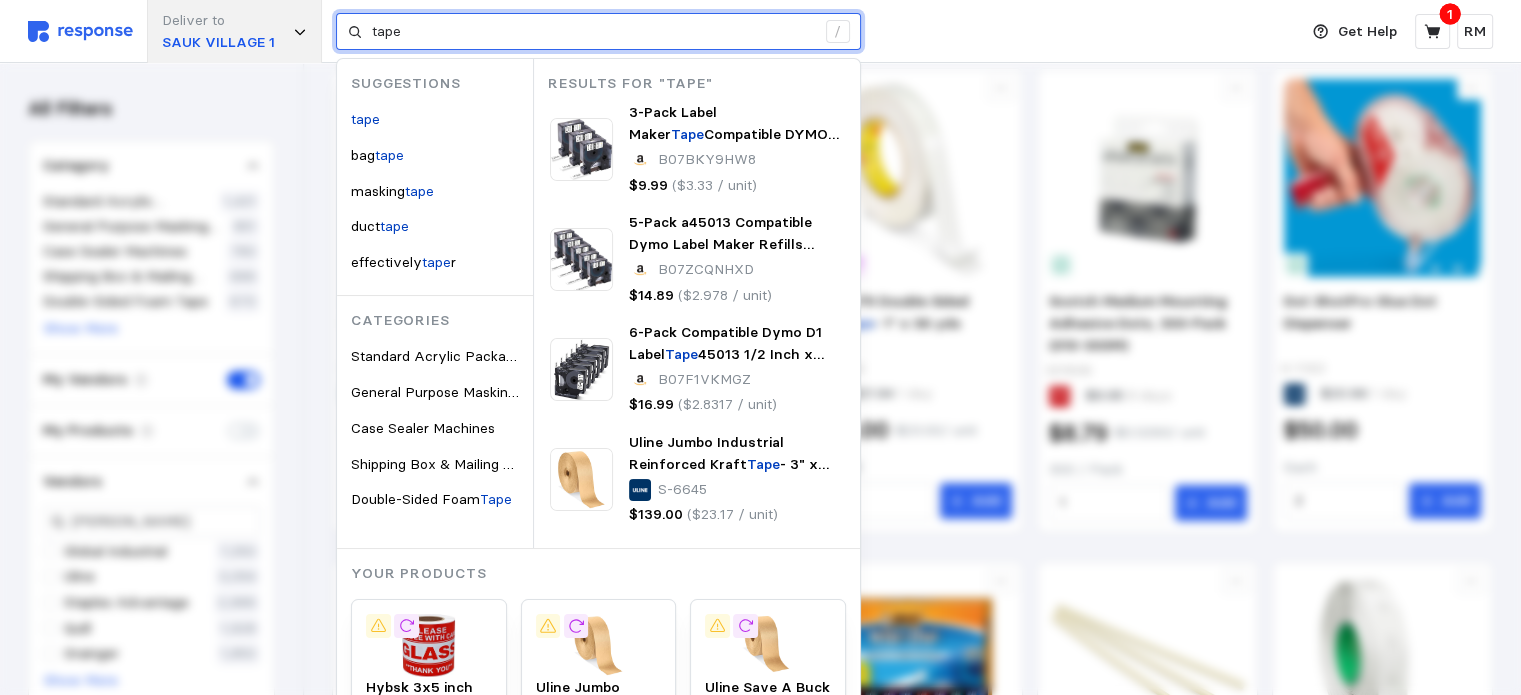 drag, startPoint x: 417, startPoint y: 31, endPoint x: 276, endPoint y: 45, distance: 141.69333 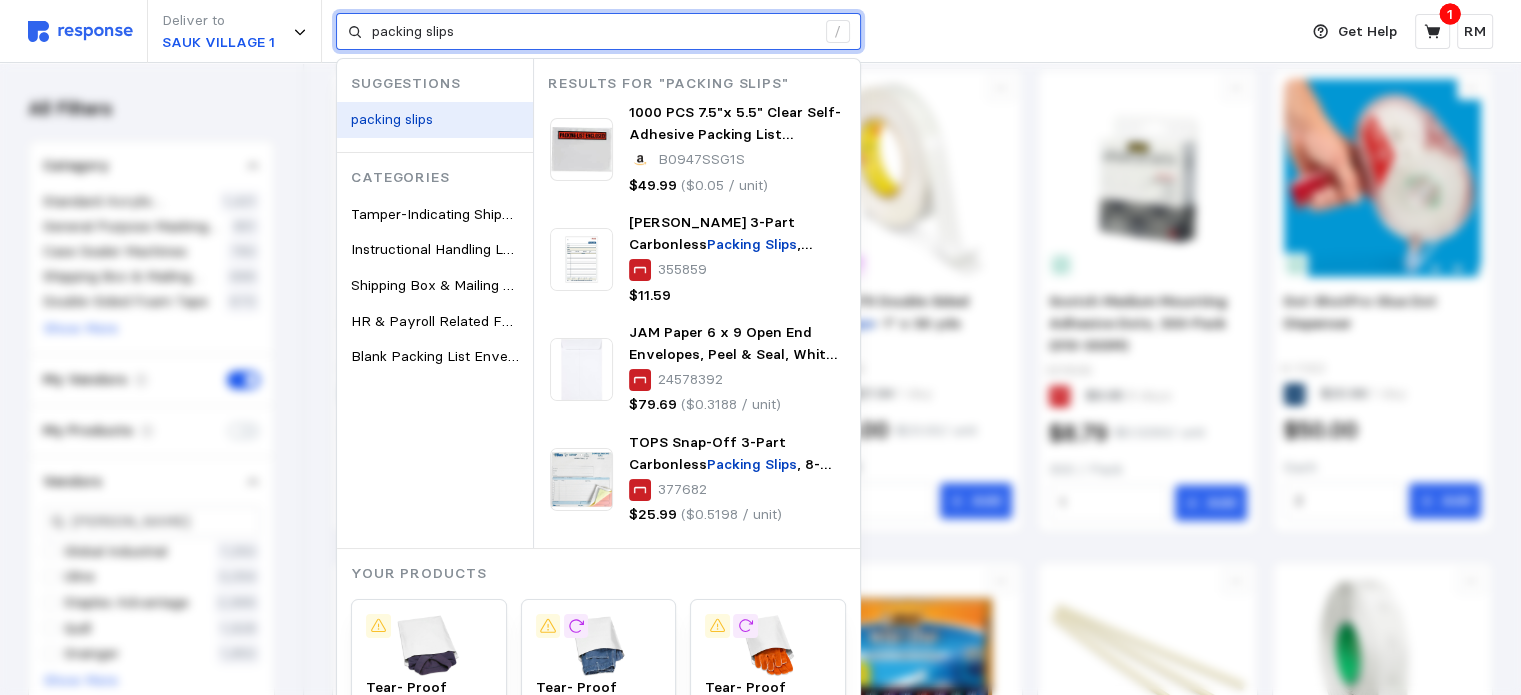 click on "packing slips" at bounding box center (392, 119) 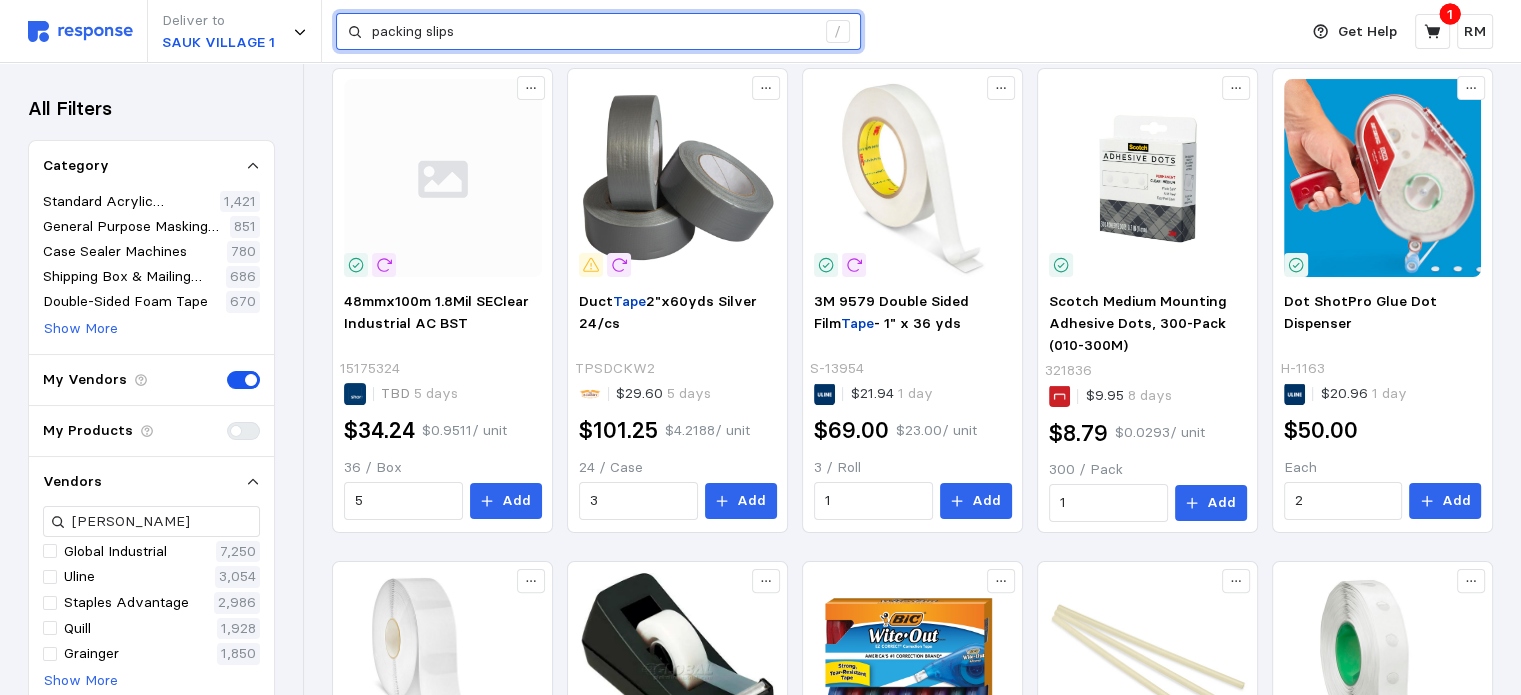 scroll, scrollTop: 72, scrollLeft: 0, axis: vertical 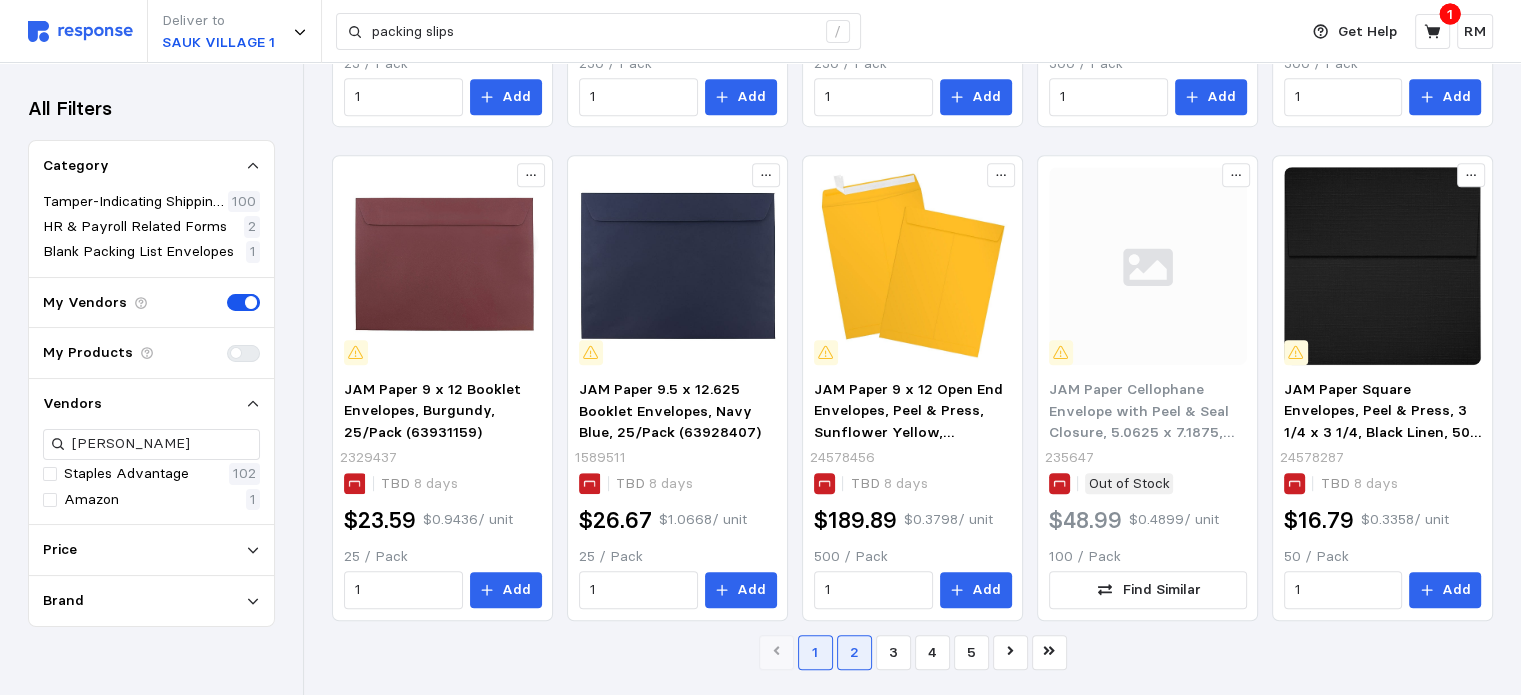 click on "2" at bounding box center (854, 652) 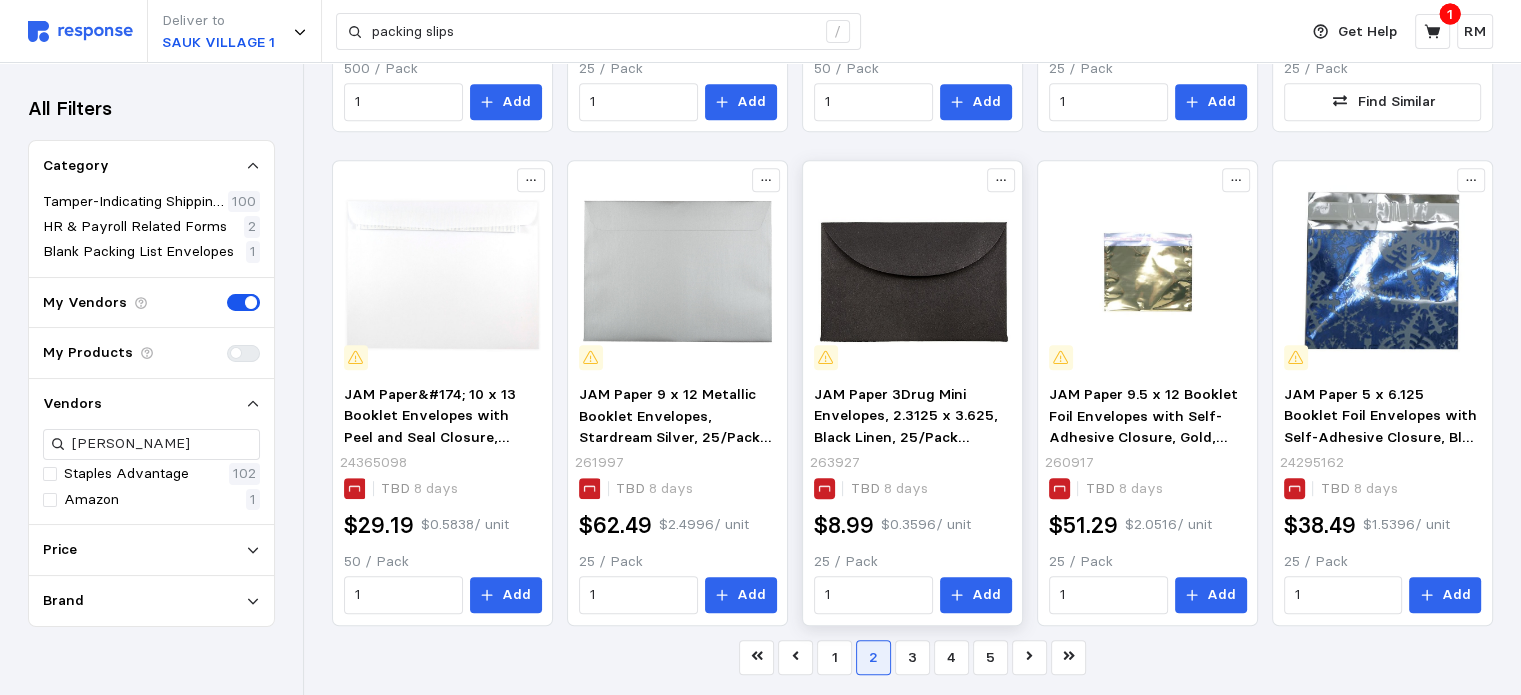 scroll, scrollTop: 972, scrollLeft: 0, axis: vertical 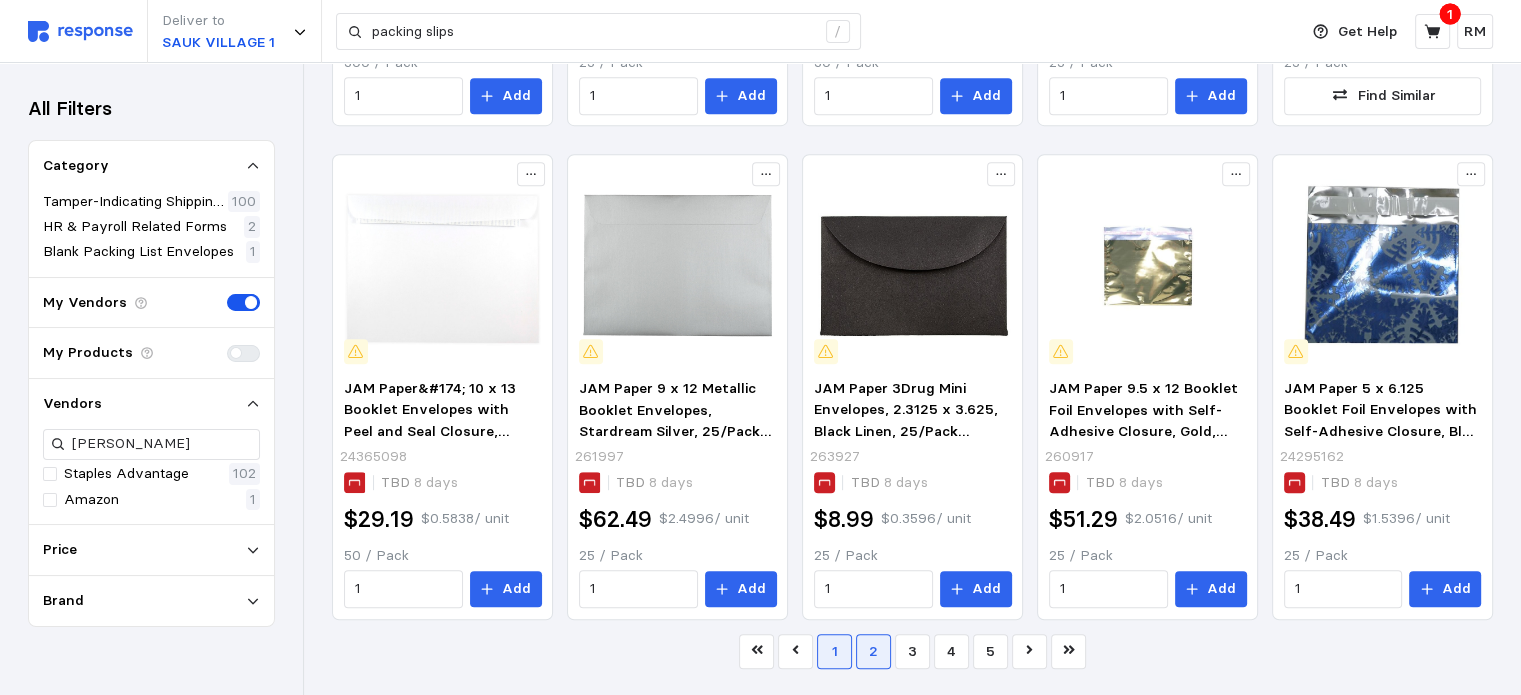 click on "1" at bounding box center [835, 651] 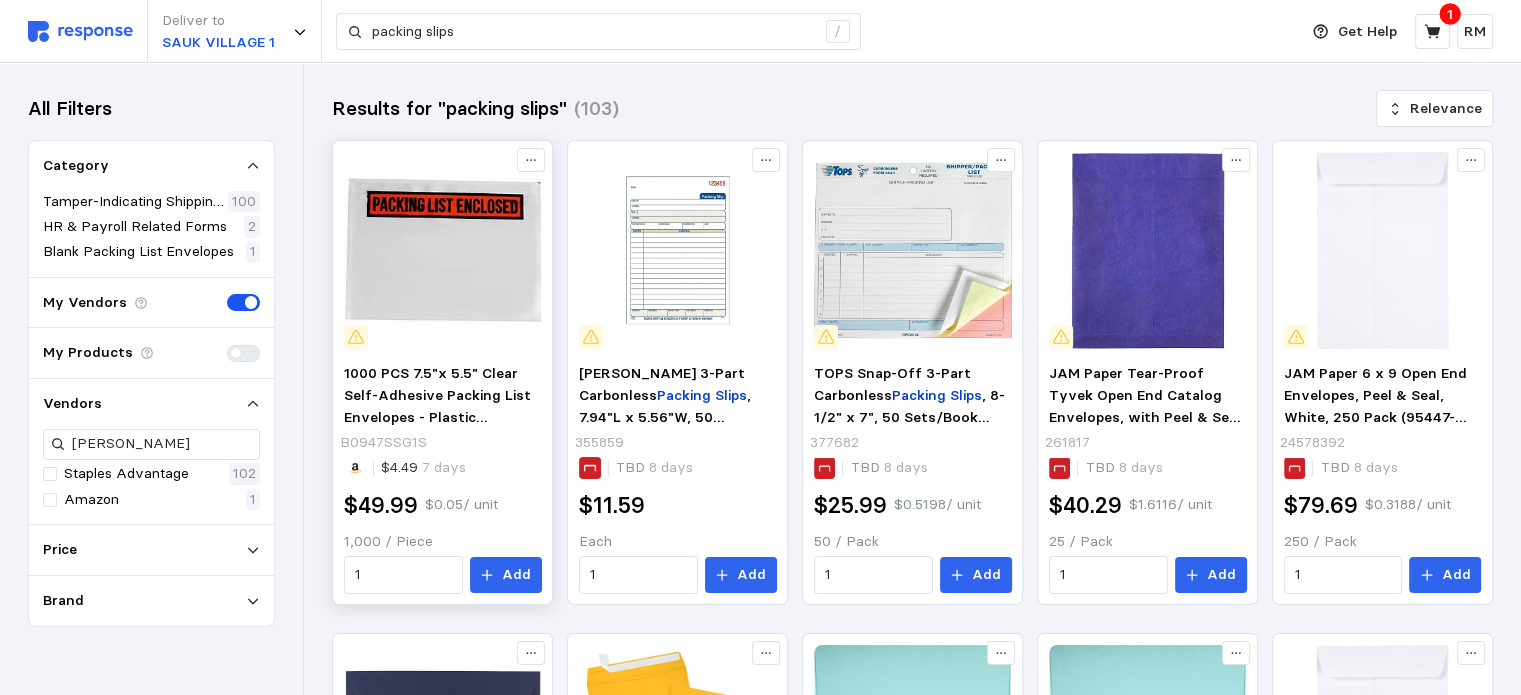 scroll, scrollTop: 972, scrollLeft: 0, axis: vertical 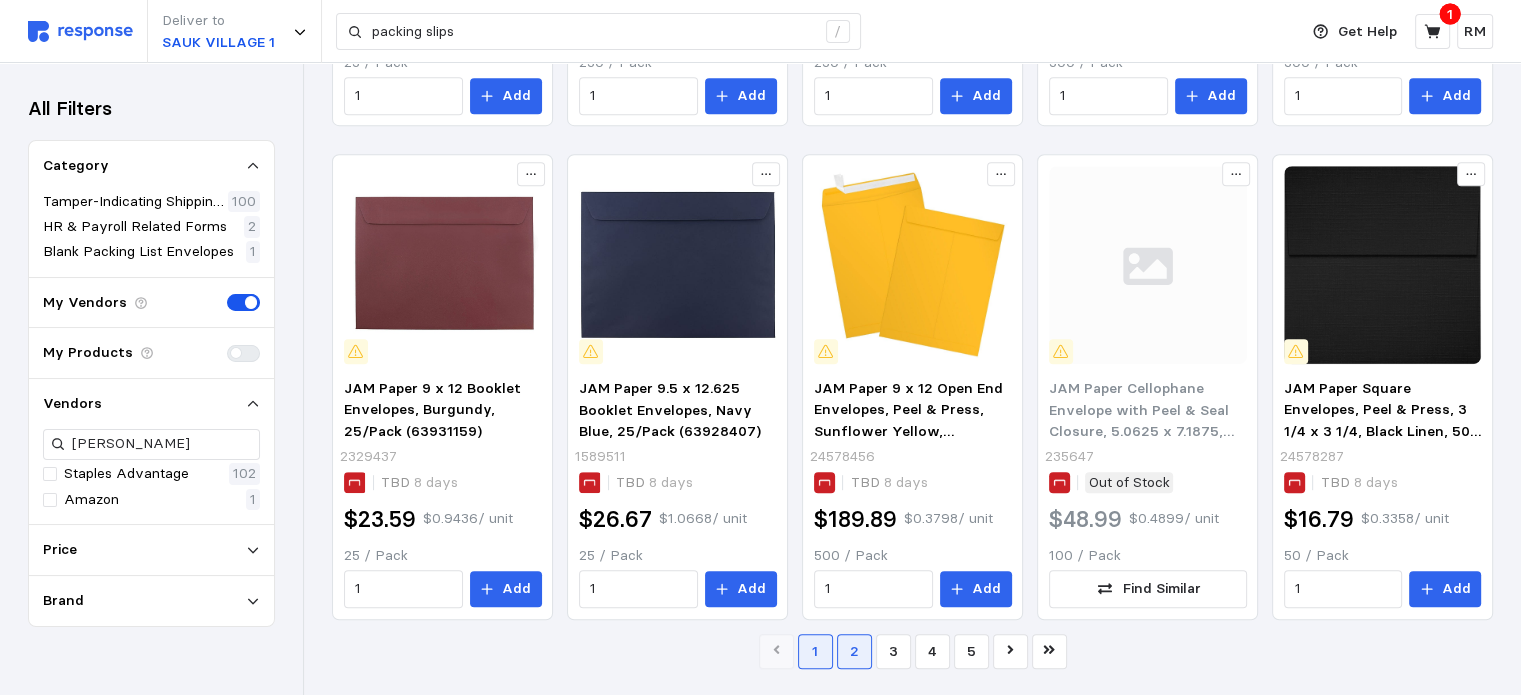 click on "2" at bounding box center (854, 651) 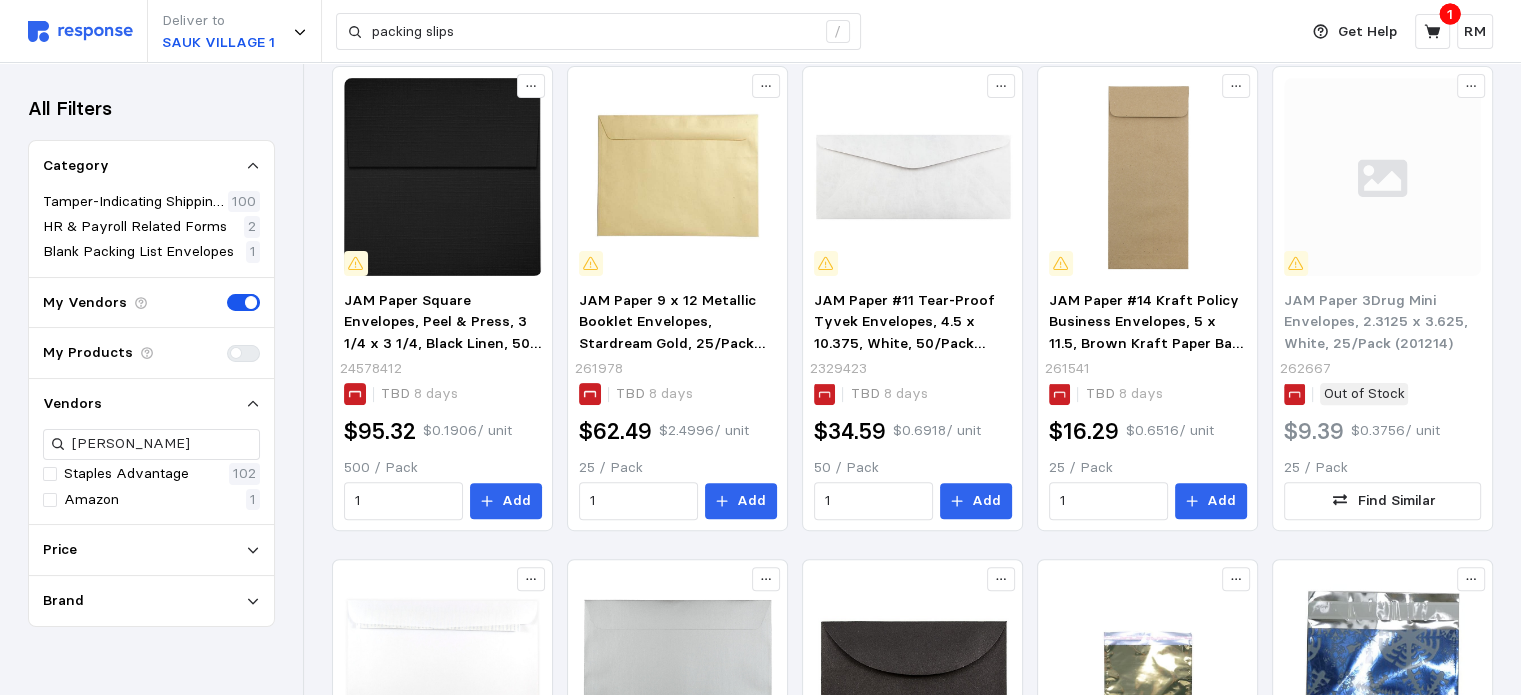 scroll, scrollTop: 972, scrollLeft: 0, axis: vertical 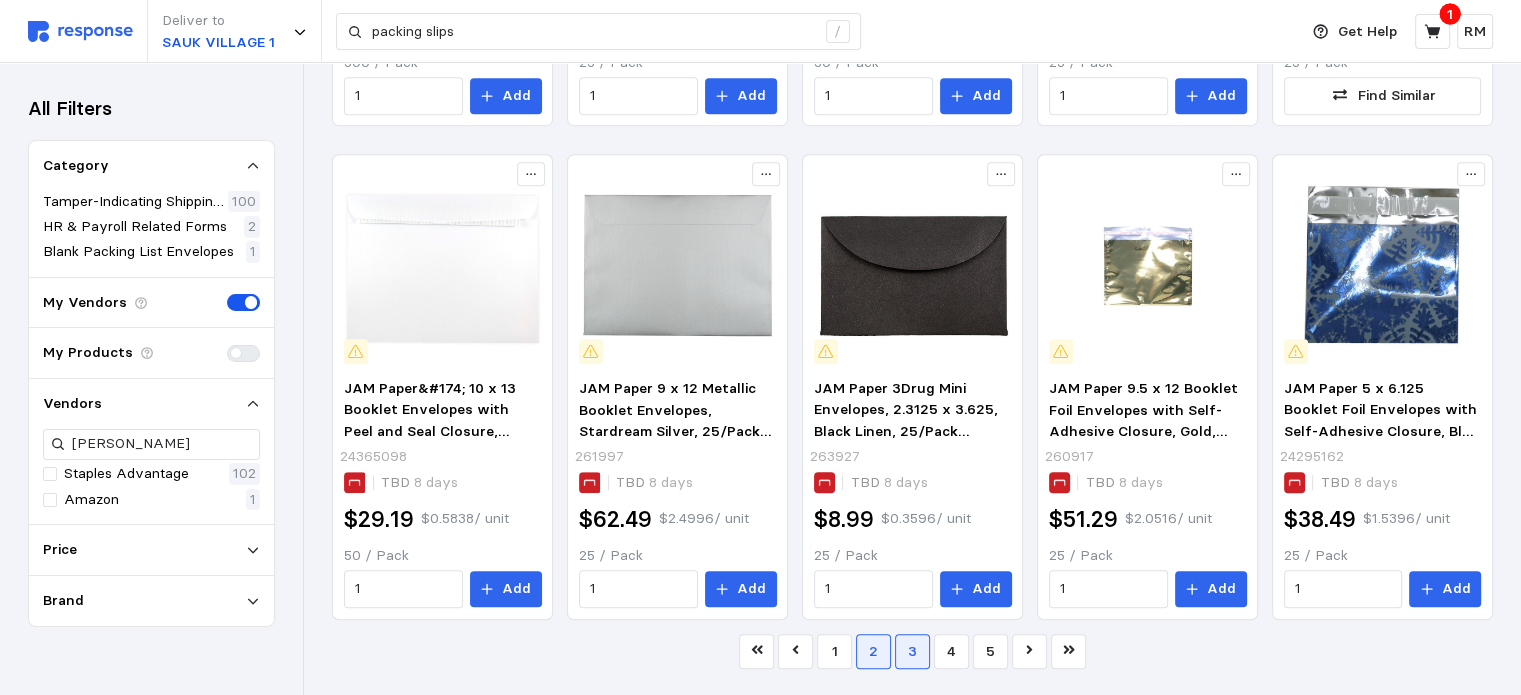 click on "3" at bounding box center [912, 651] 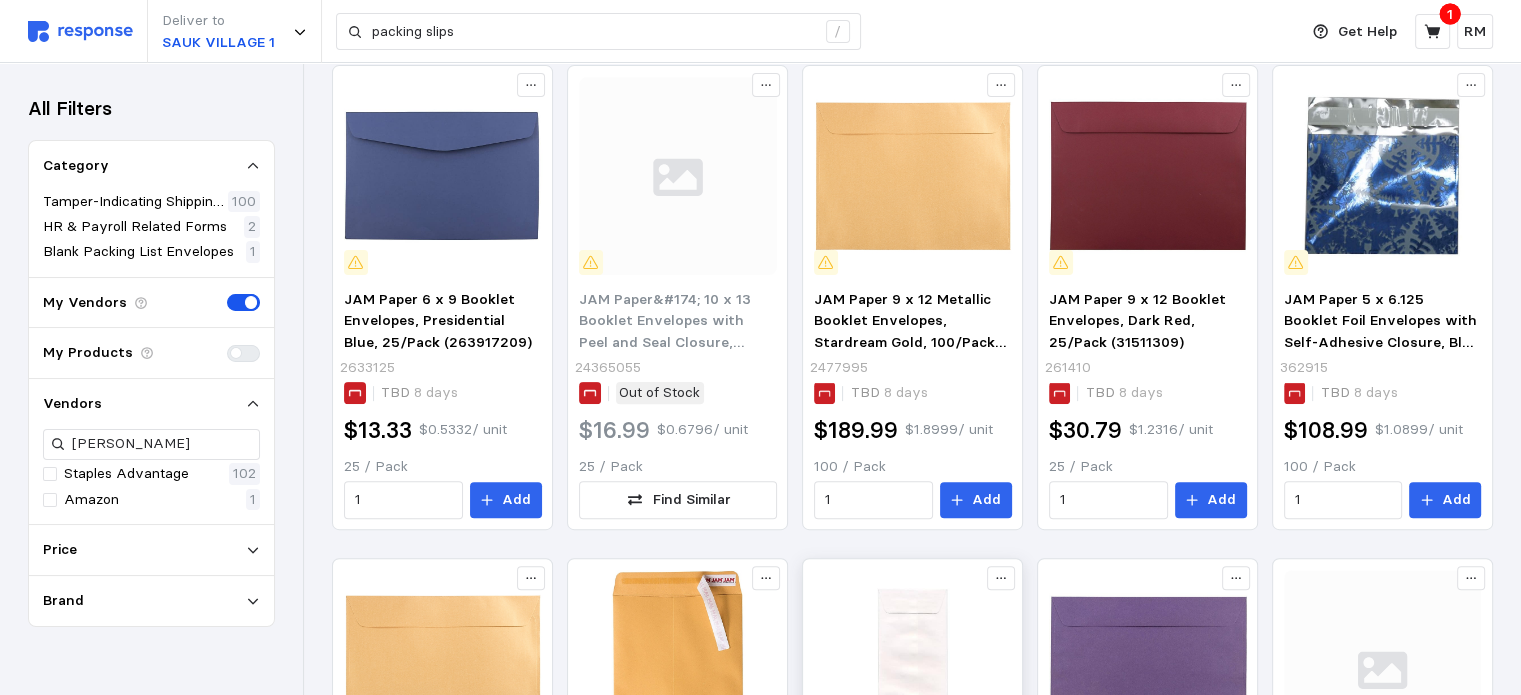 scroll, scrollTop: 972, scrollLeft: 0, axis: vertical 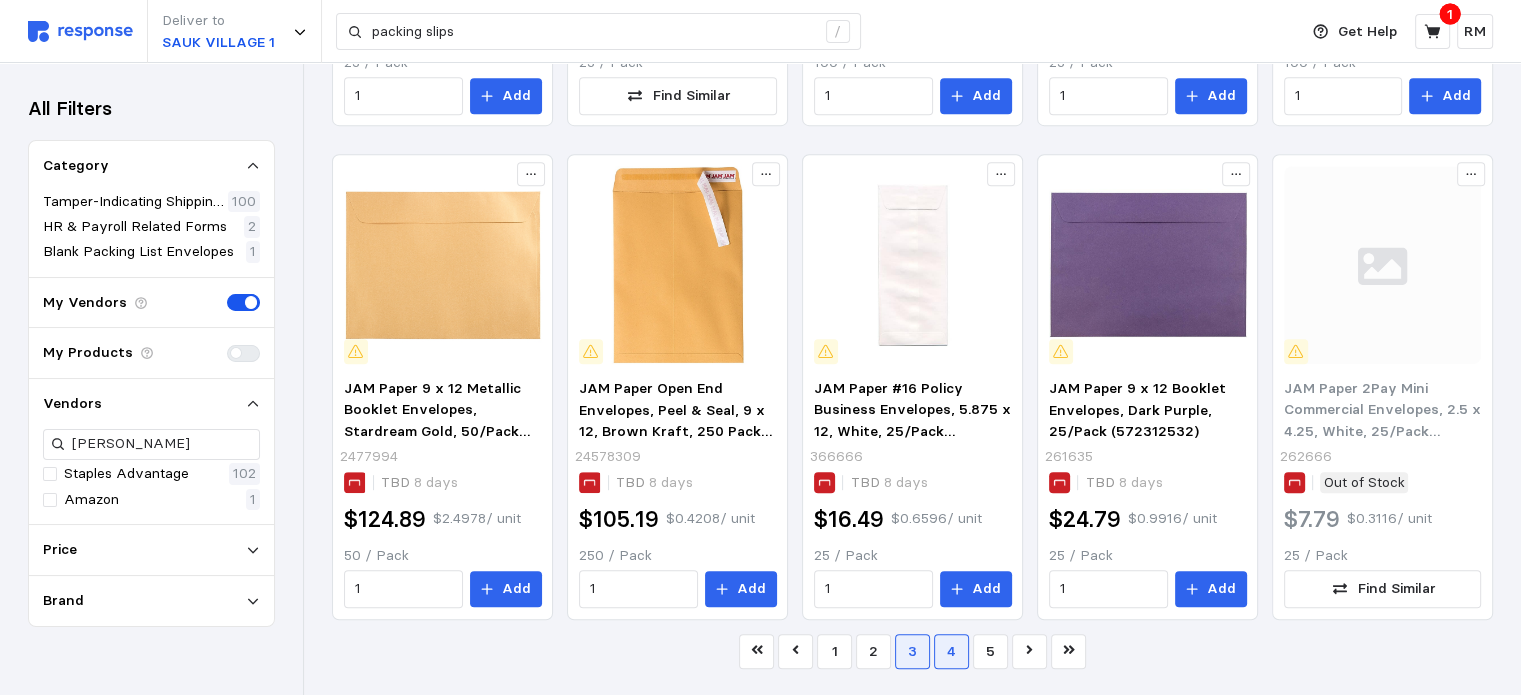 click on "4" at bounding box center (951, 651) 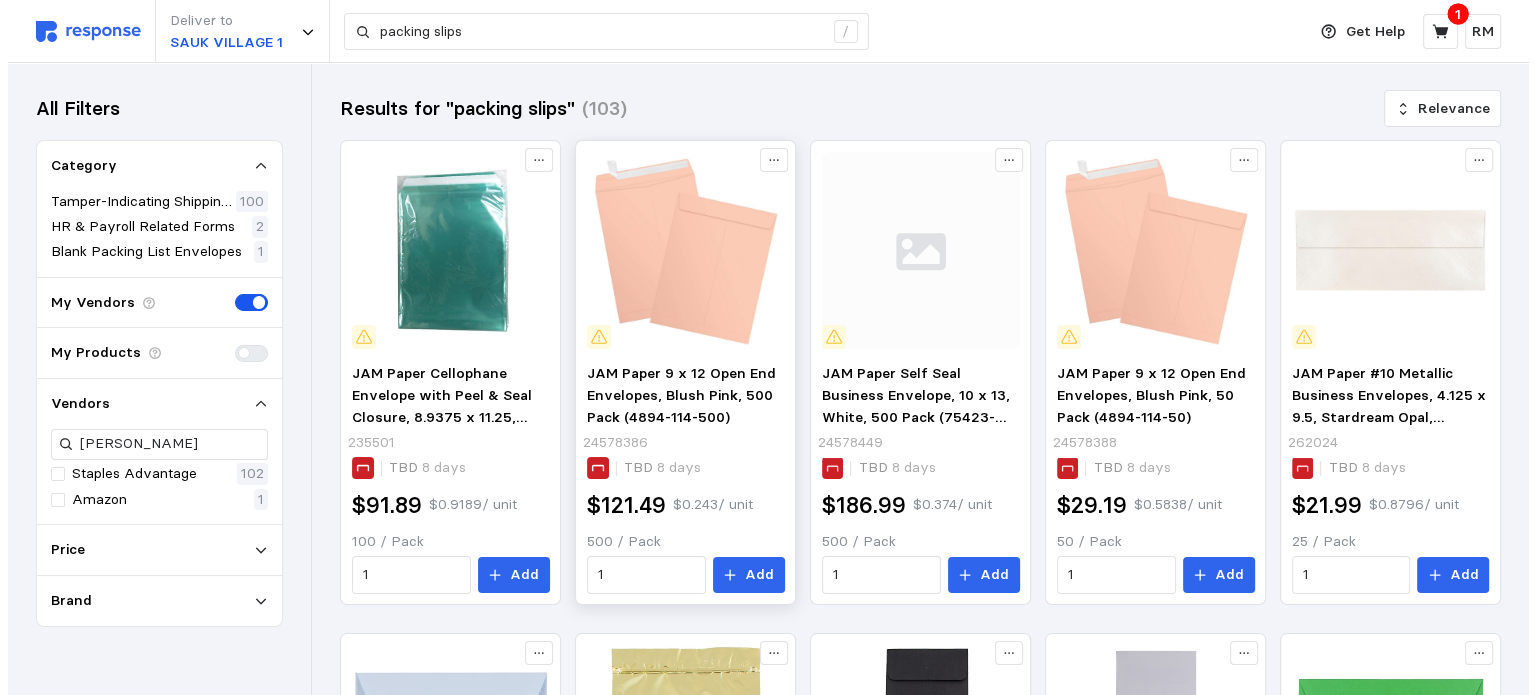 scroll, scrollTop: 0, scrollLeft: 0, axis: both 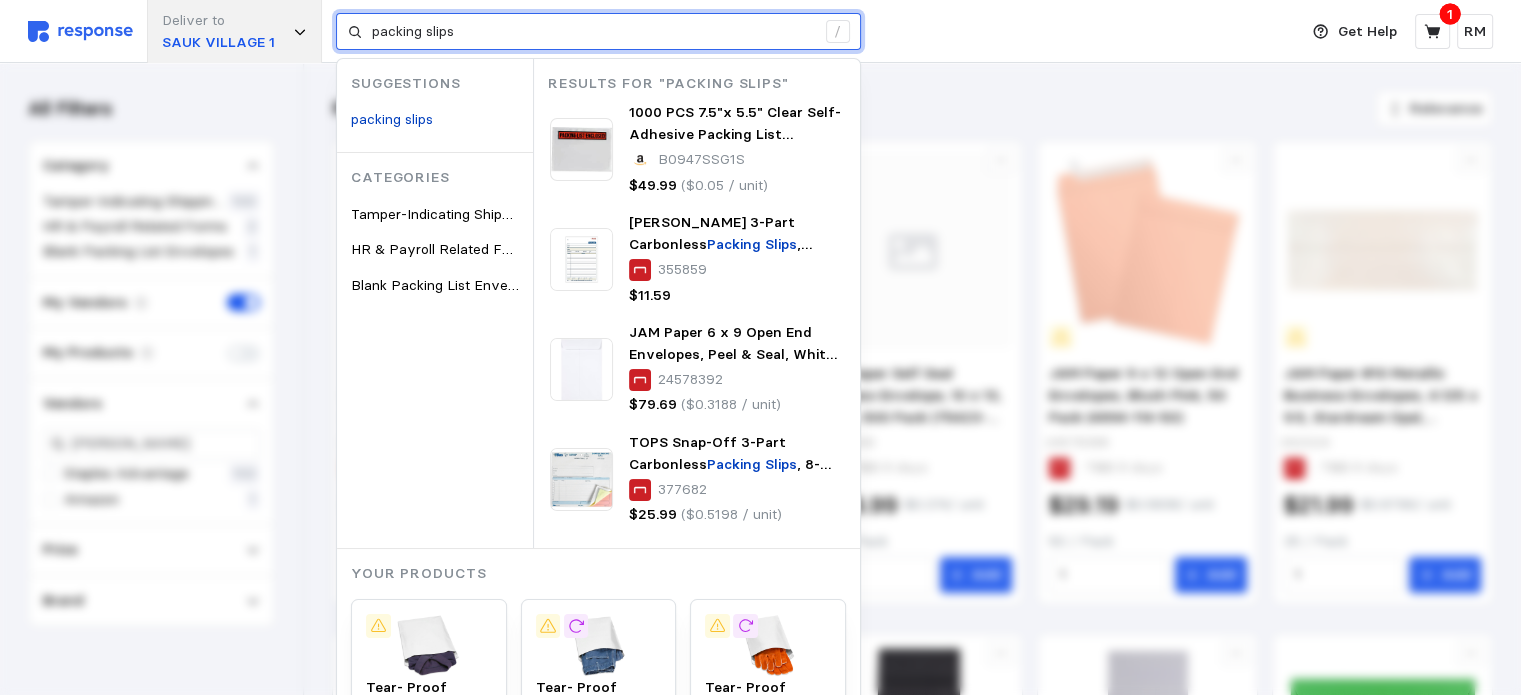 drag, startPoint x: 481, startPoint y: 41, endPoint x: 297, endPoint y: 41, distance: 184 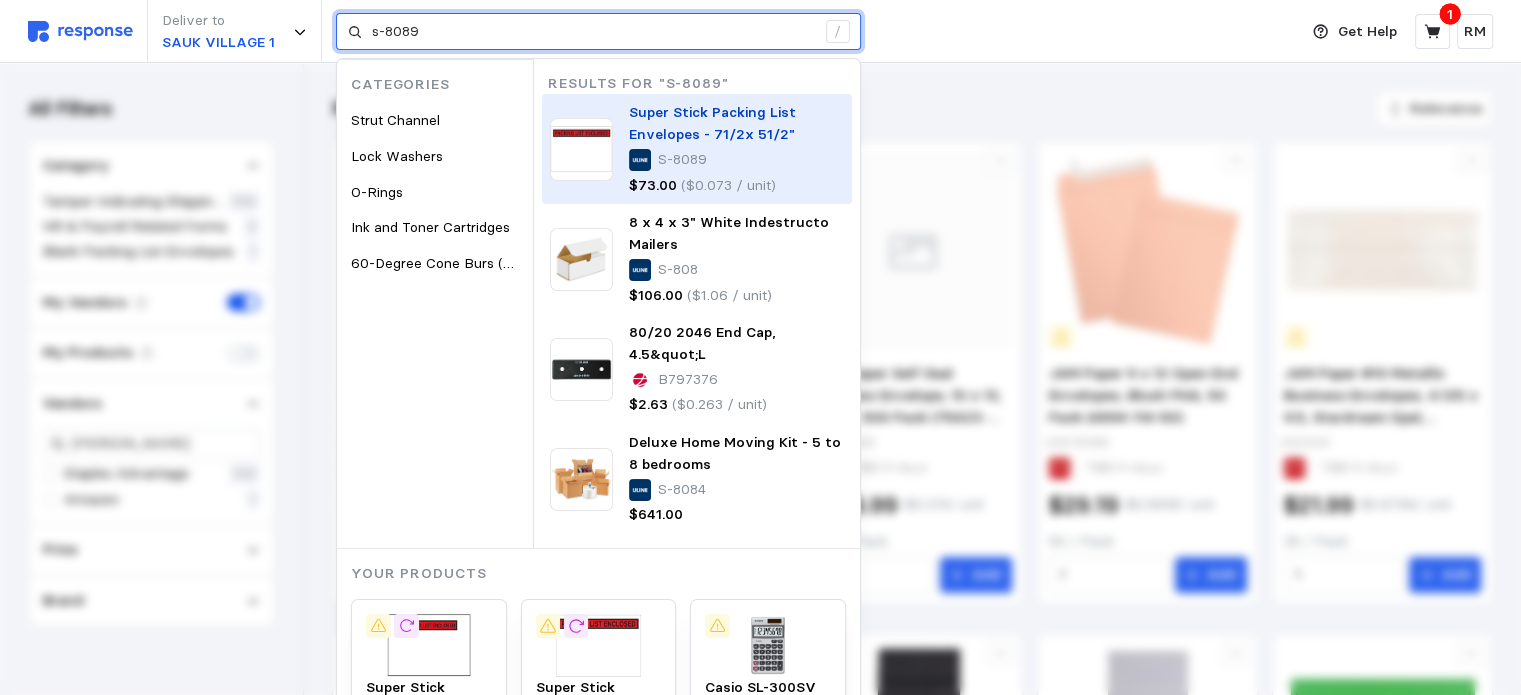 click at bounding box center (581, 149) 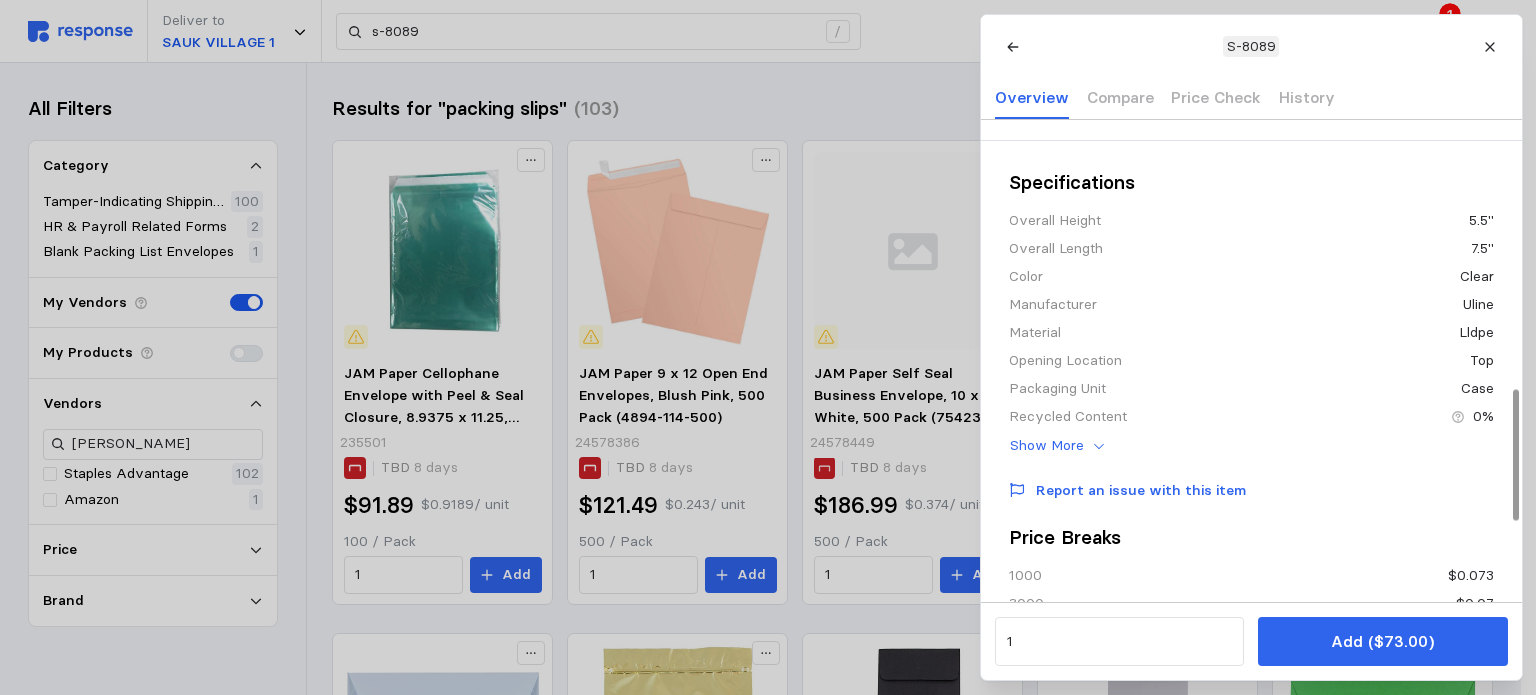 scroll, scrollTop: 998, scrollLeft: 0, axis: vertical 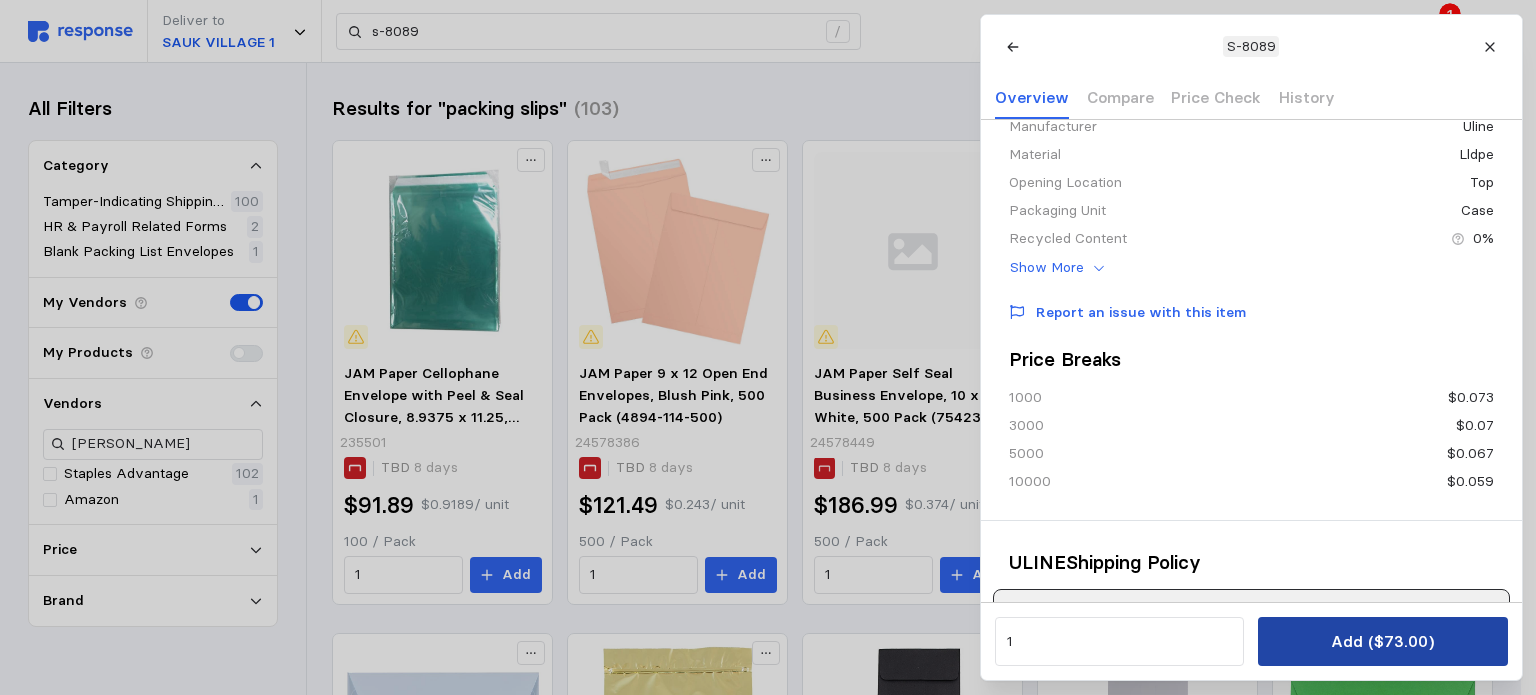 click on "Add ($73.00)" at bounding box center (1382, 641) 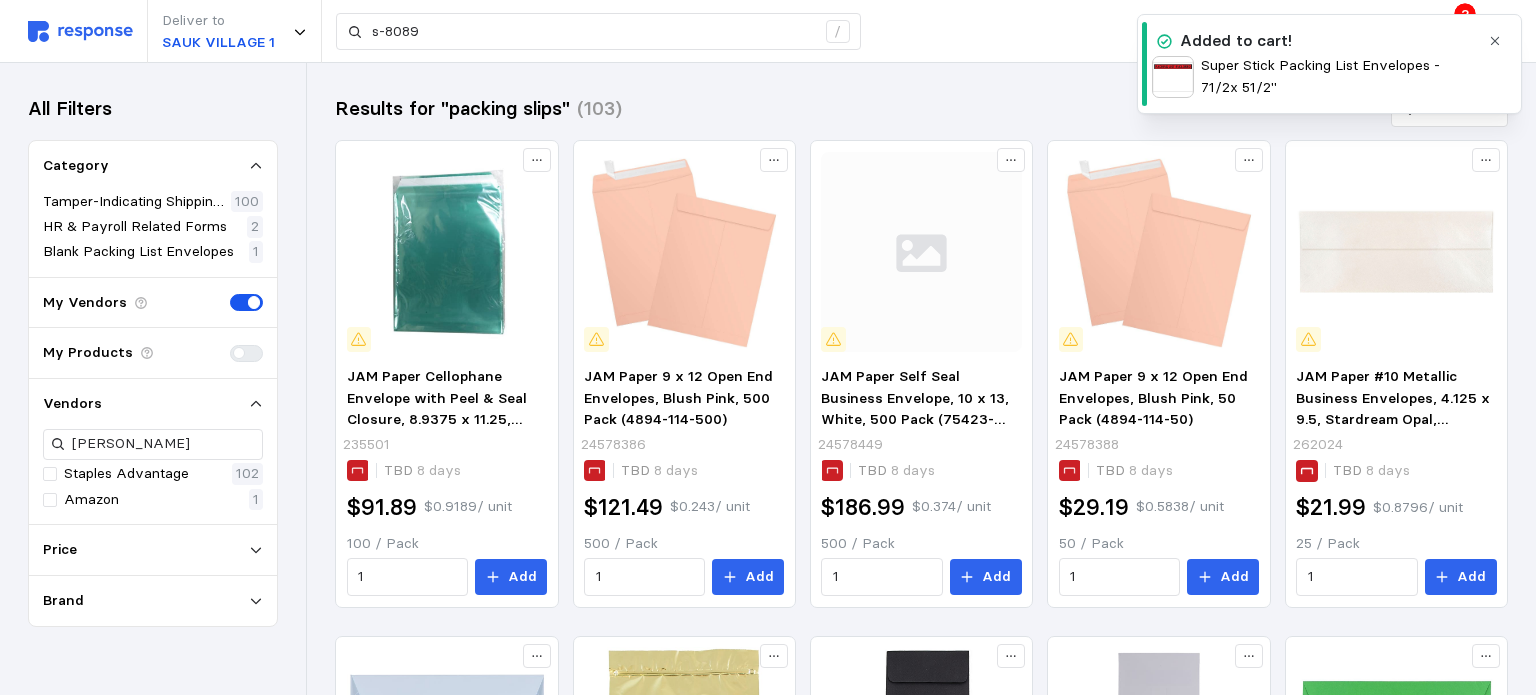 type on "packing slips" 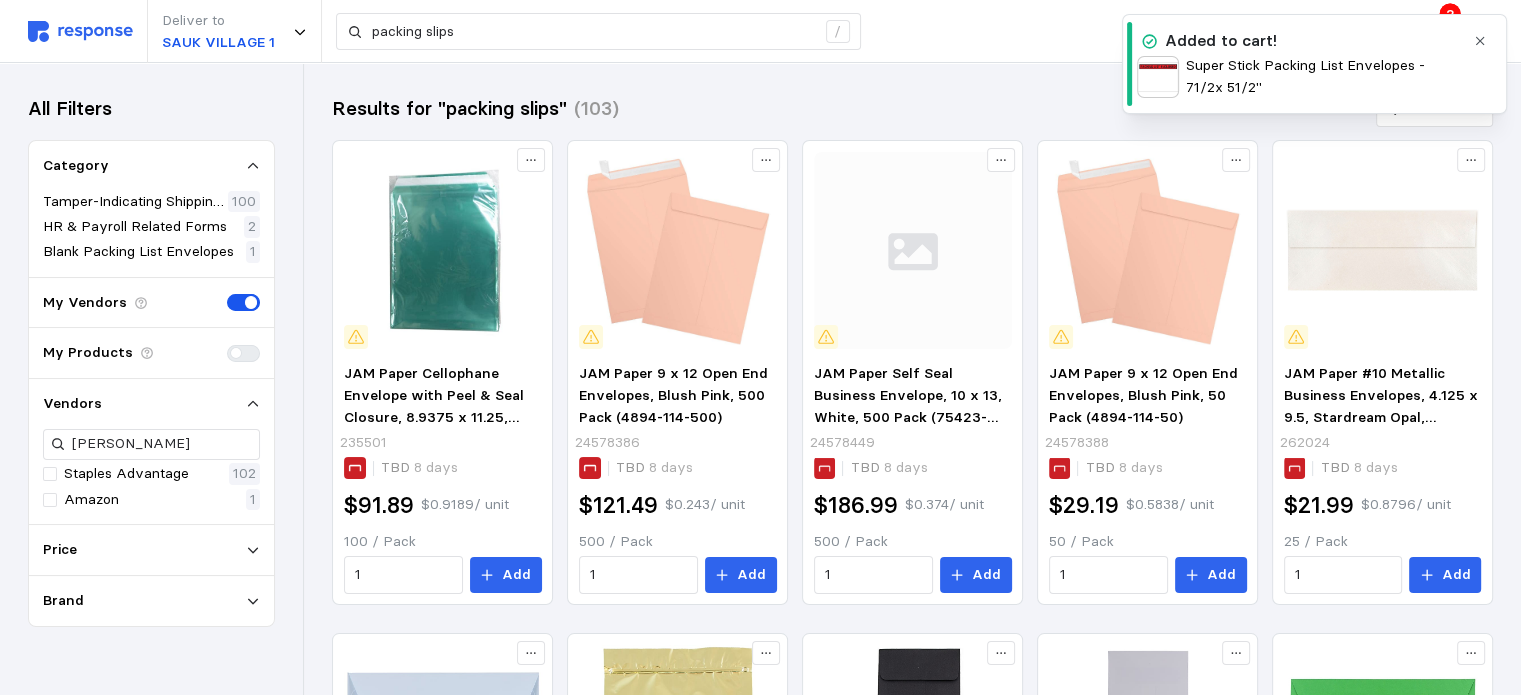 click 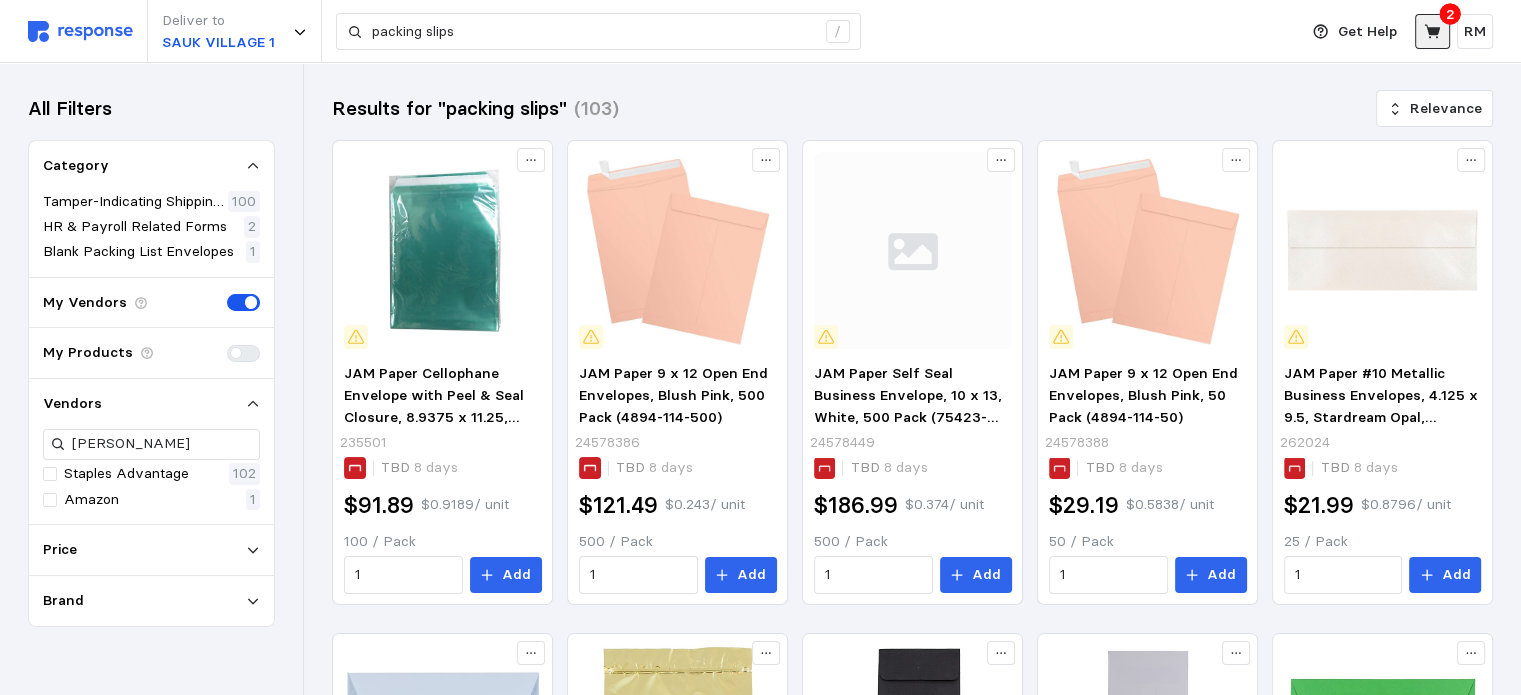 click 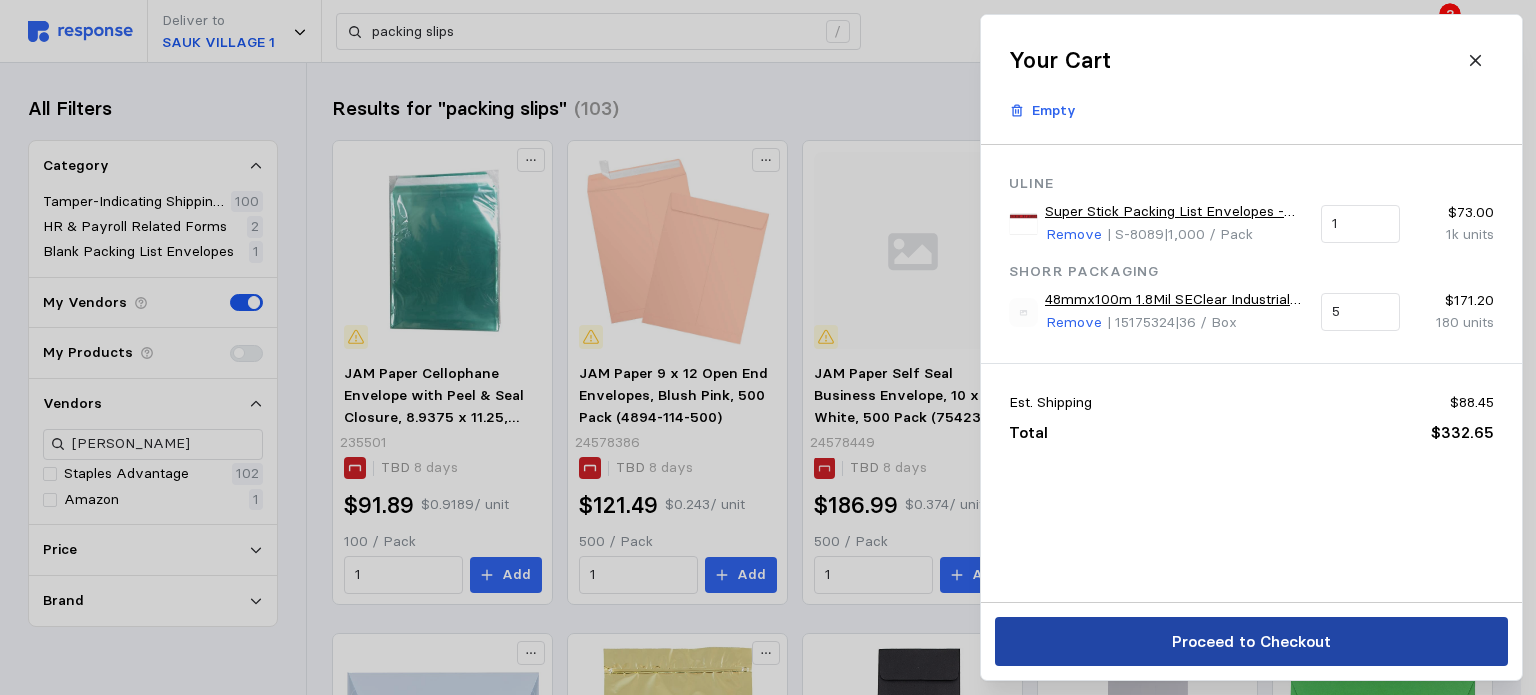 click on "Proceed to Checkout" at bounding box center [1250, 641] 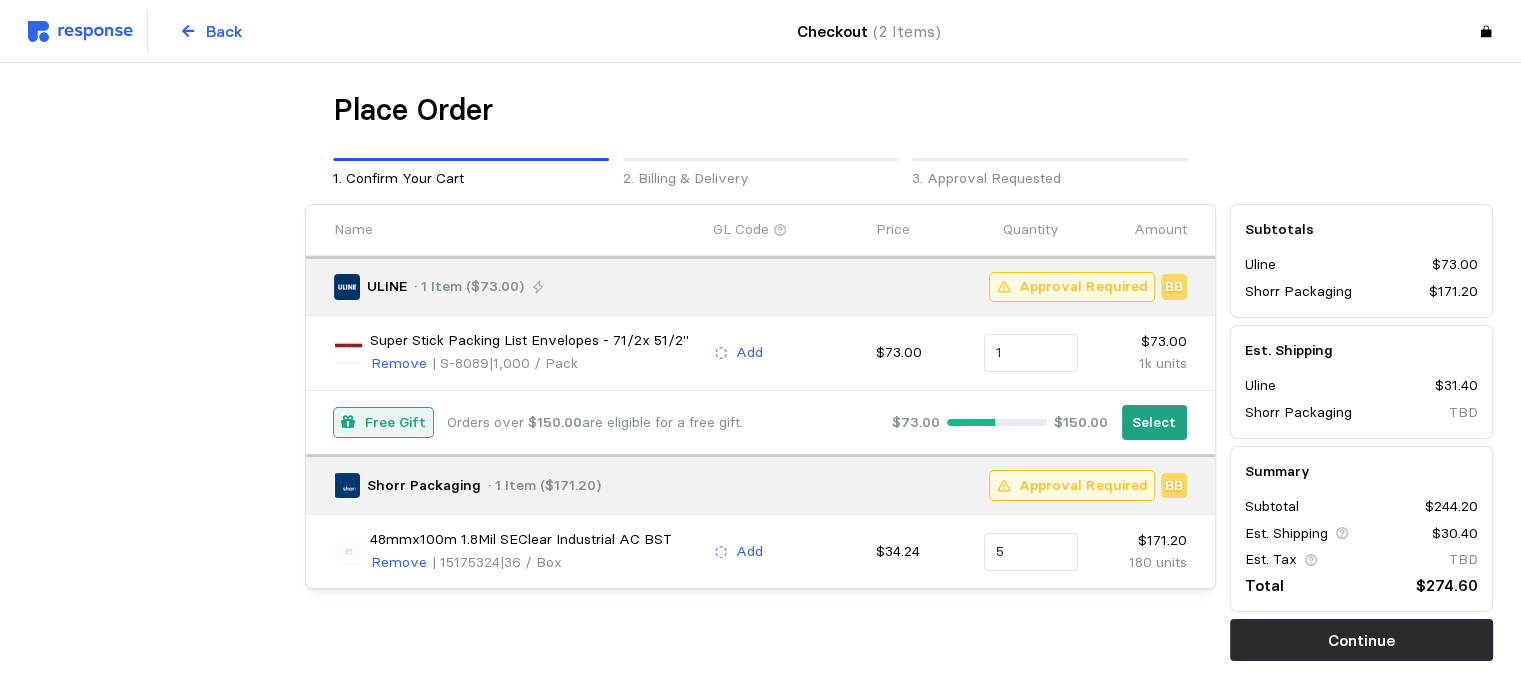 scroll, scrollTop: 76, scrollLeft: 0, axis: vertical 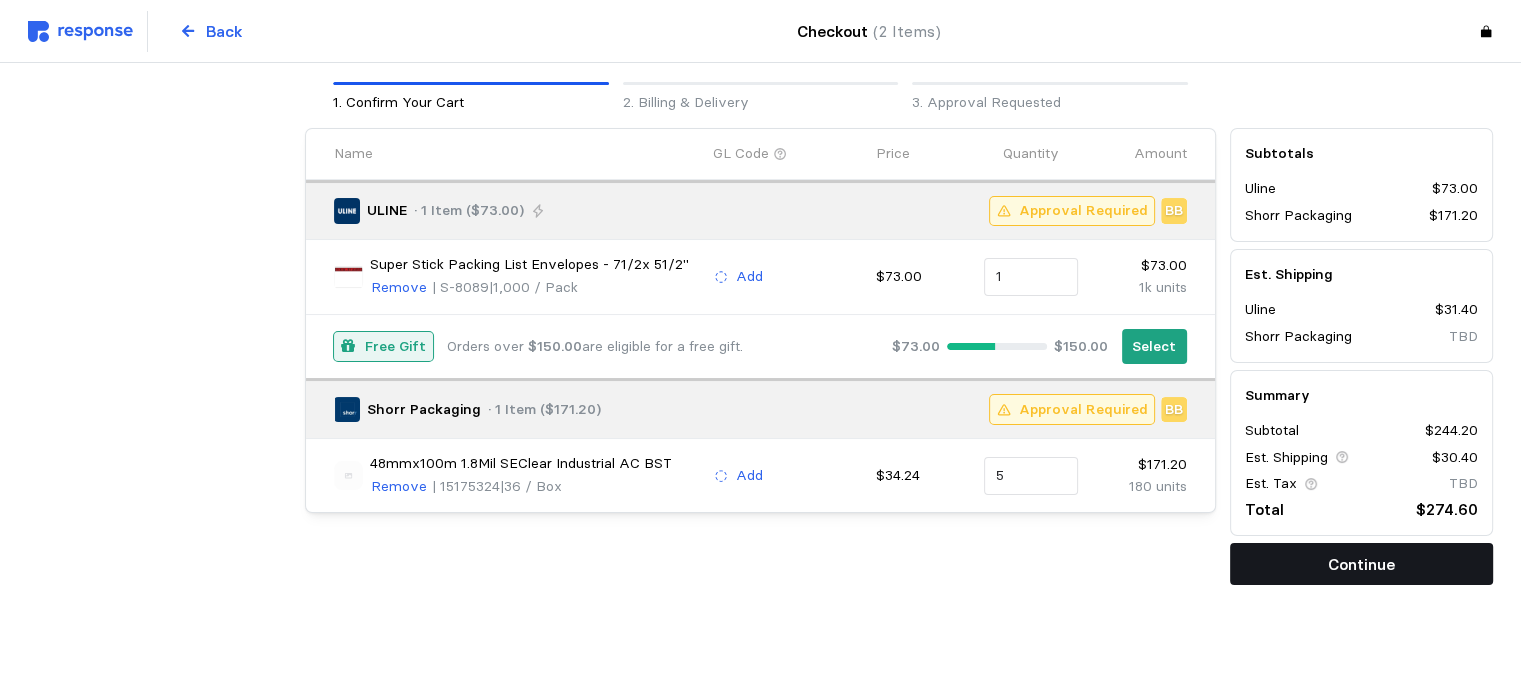 click on "Continue" at bounding box center (1361, 564) 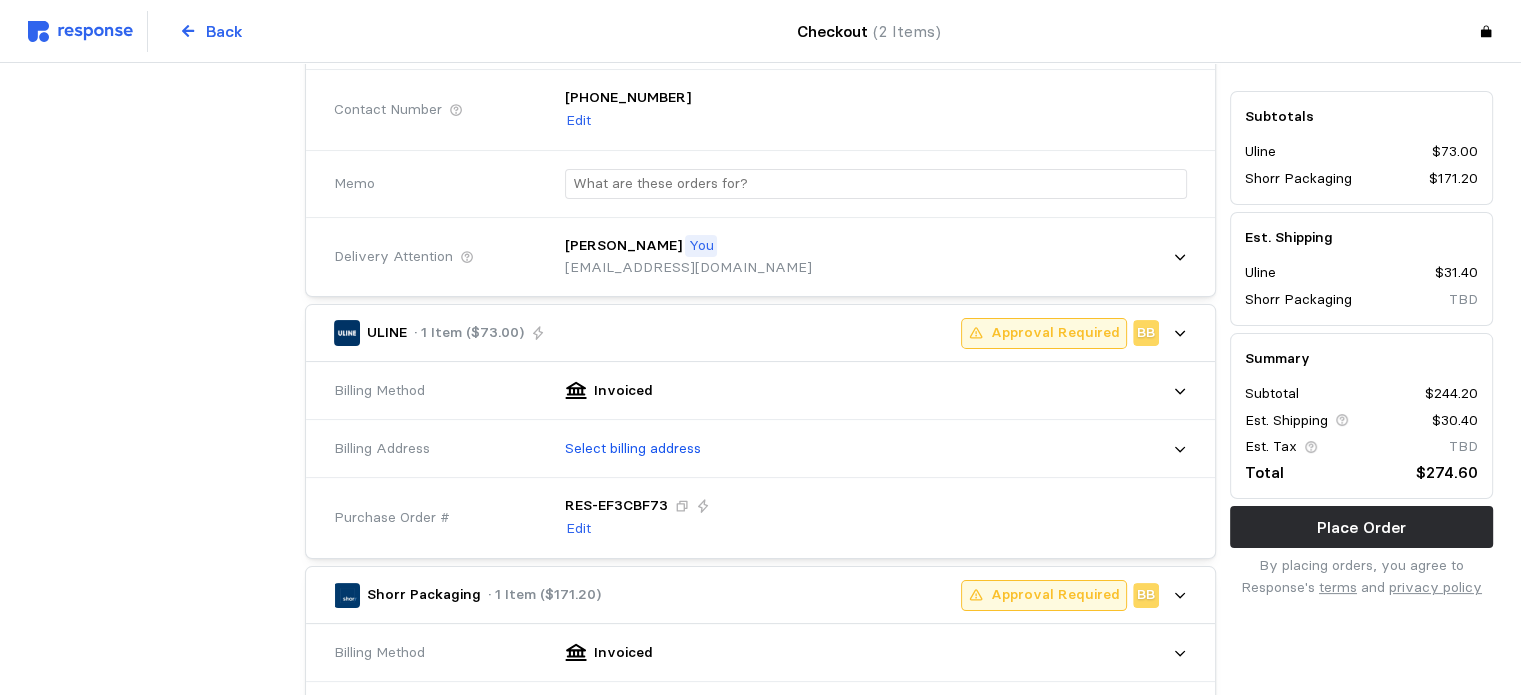 scroll, scrollTop: 275, scrollLeft: 0, axis: vertical 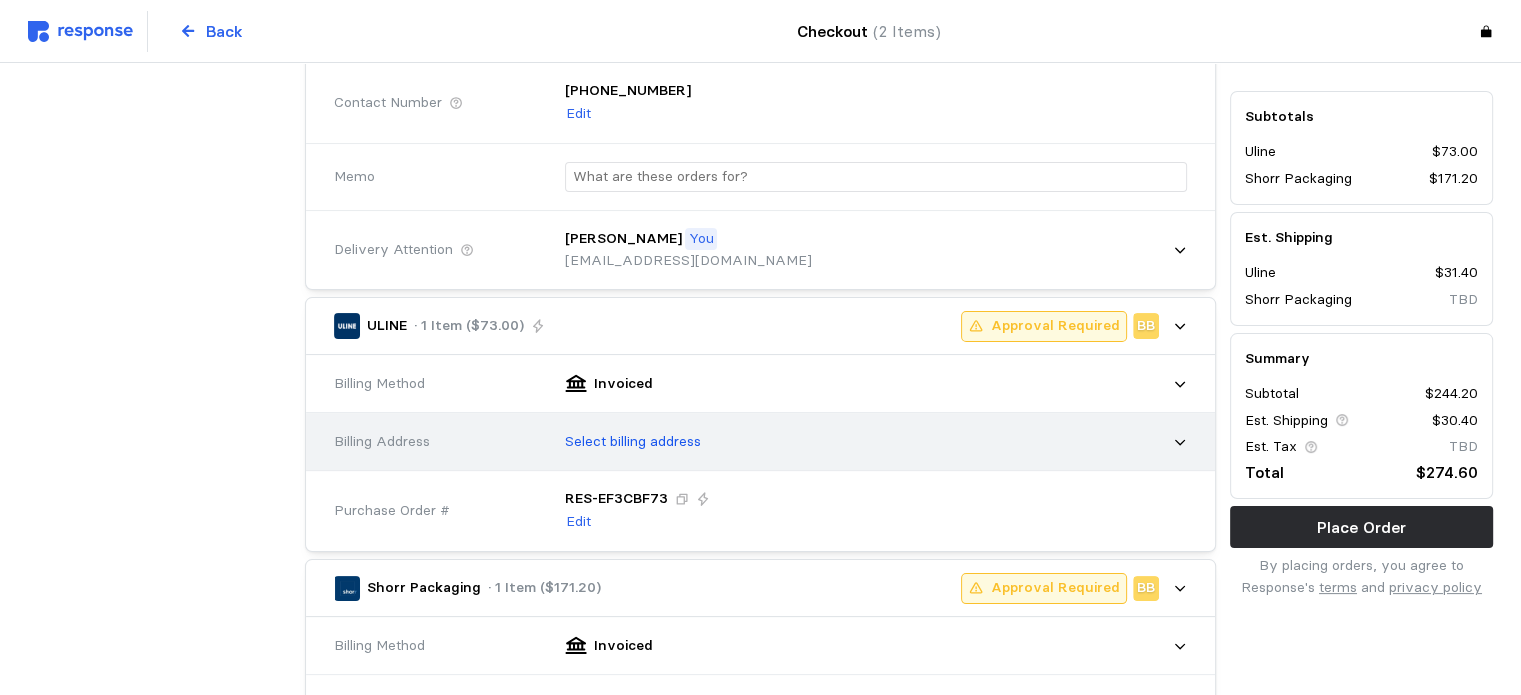 click on "Select billing address" at bounding box center [869, 442] 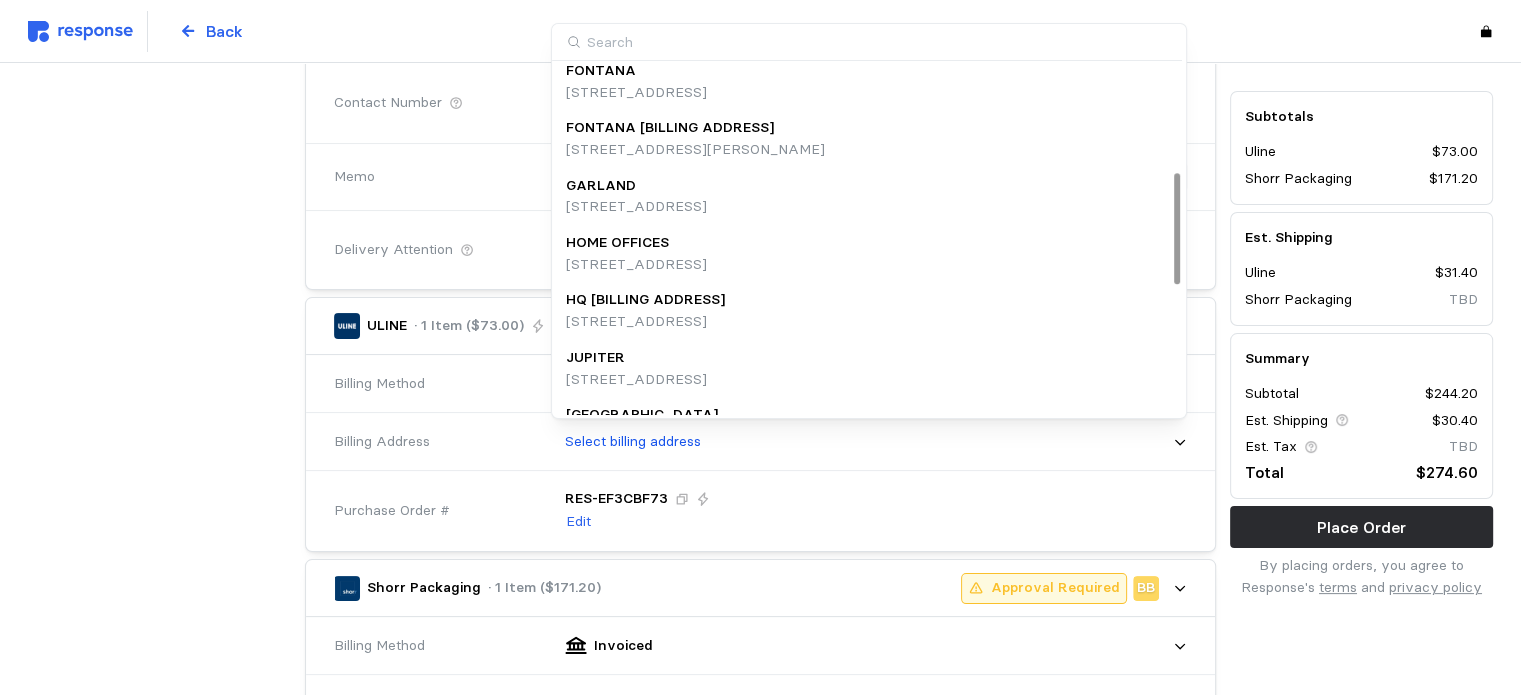 scroll, scrollTop: 338, scrollLeft: 0, axis: vertical 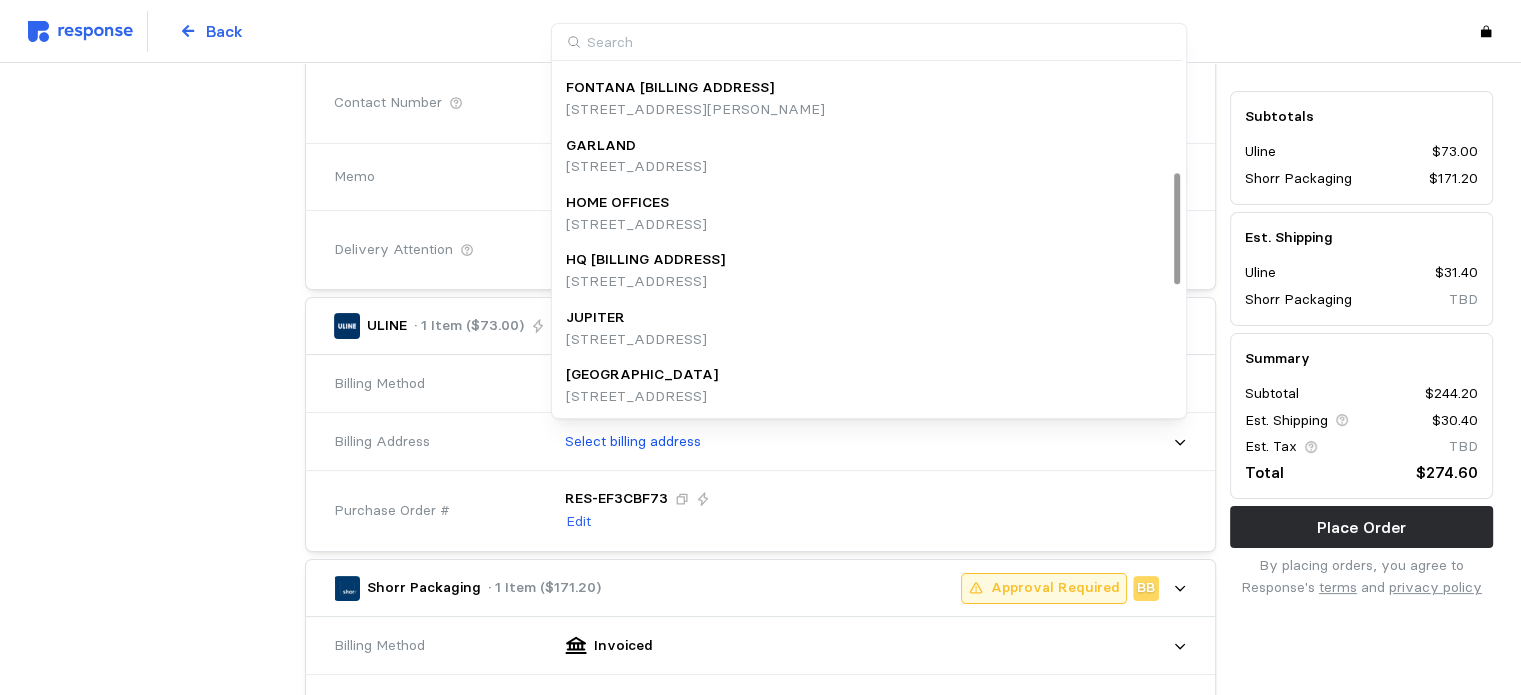 click on "[STREET_ADDRESS]" at bounding box center (645, 282) 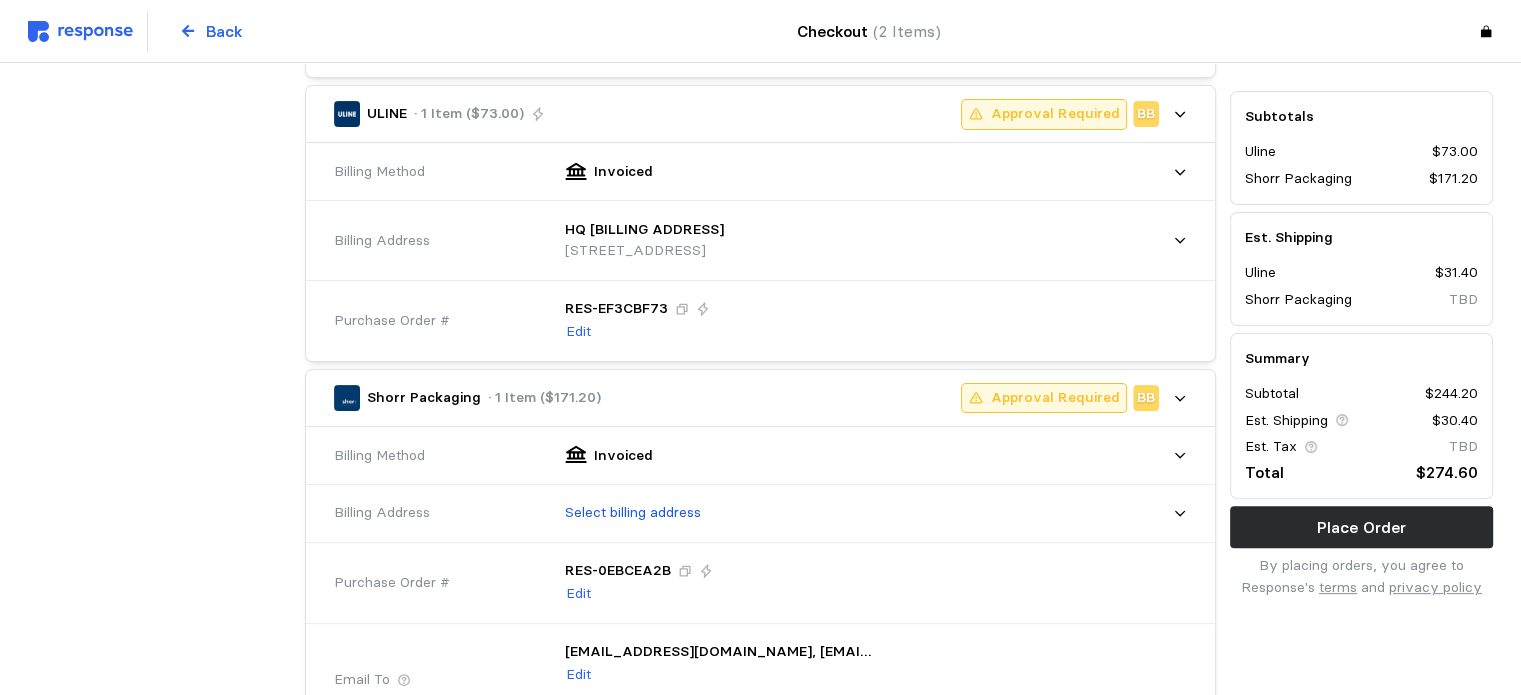 scroll, scrollTop: 0, scrollLeft: 0, axis: both 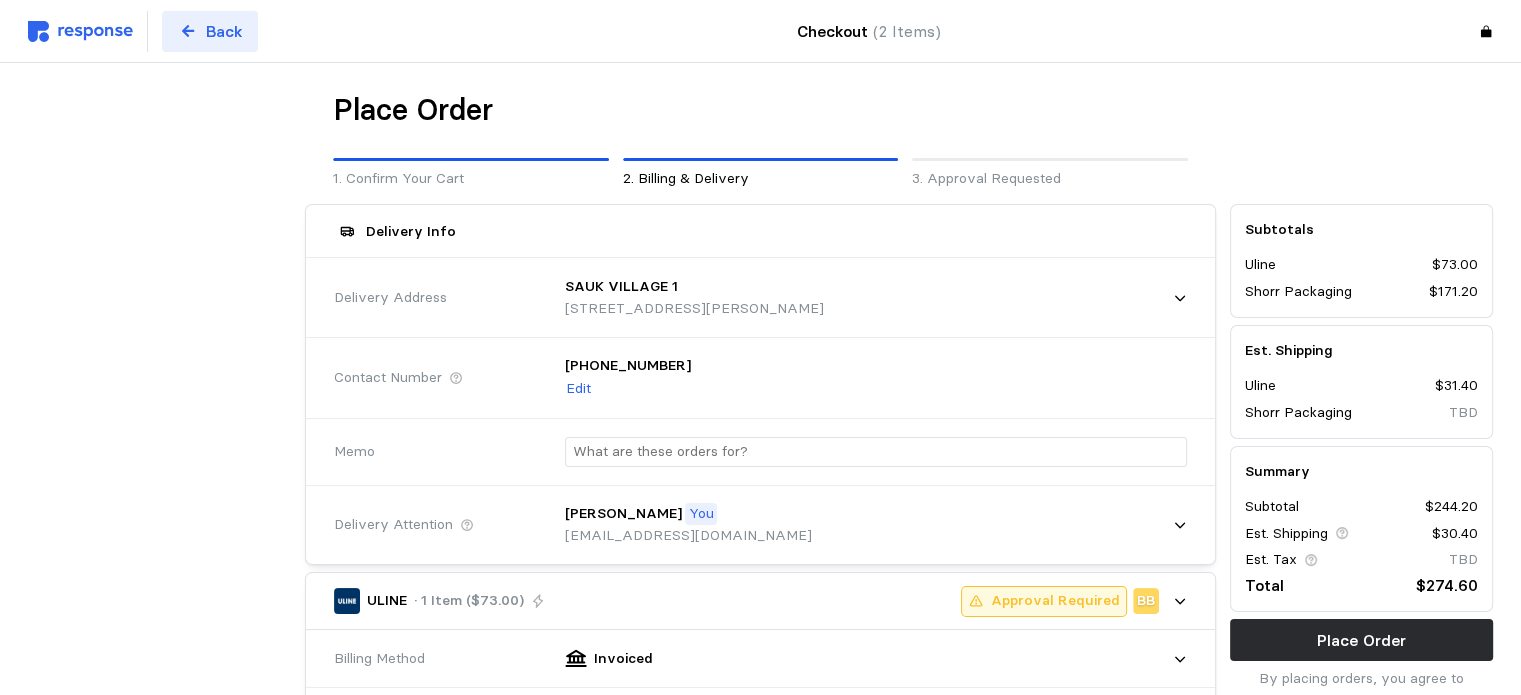 click on "Back" at bounding box center [210, 31] 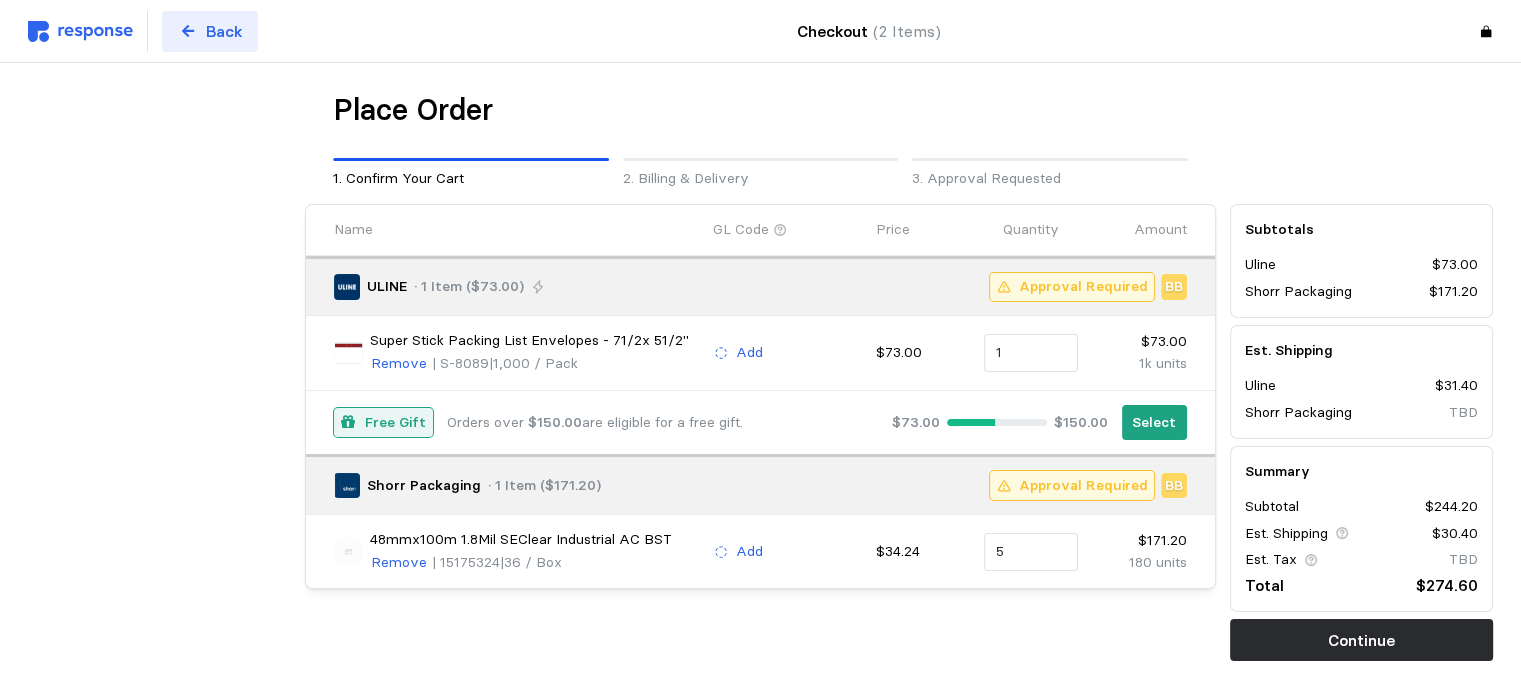 click at bounding box center [187, 31] 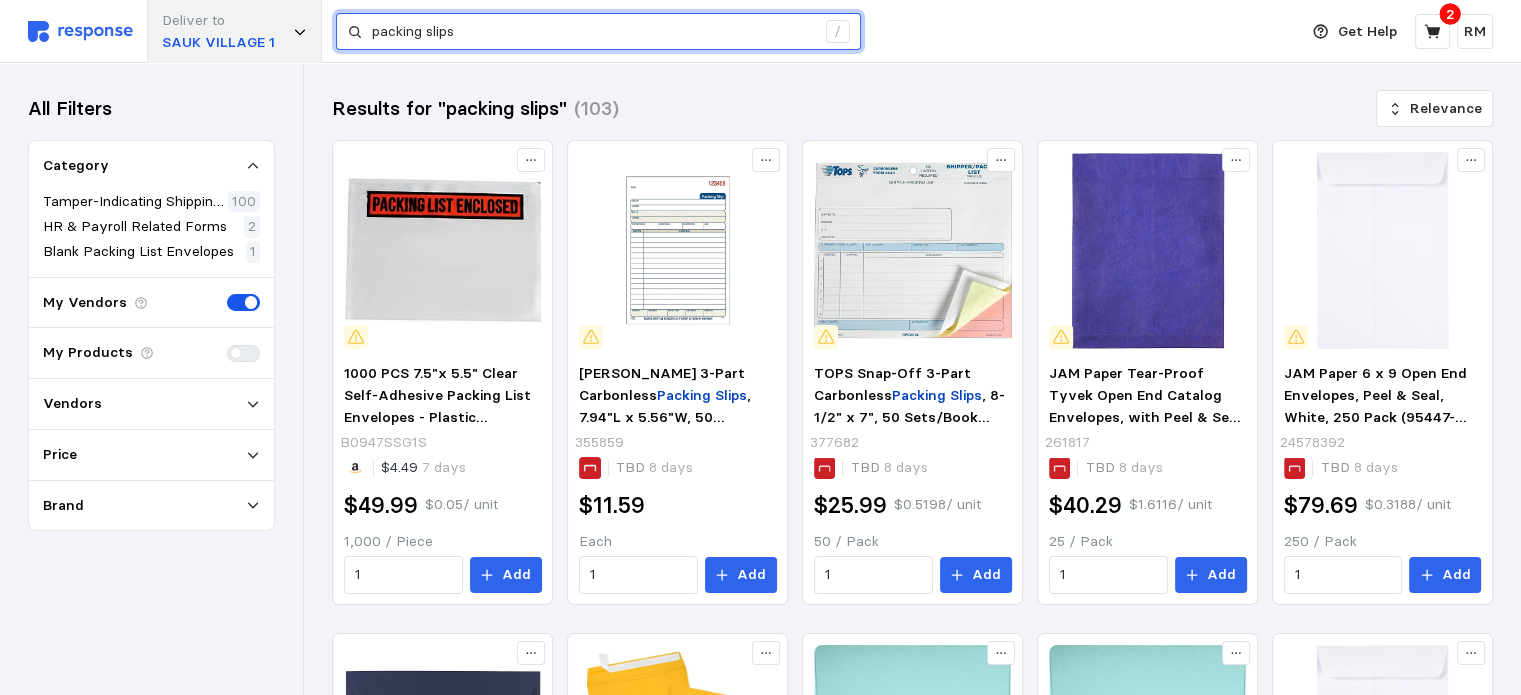 drag, startPoint x: 478, startPoint y: 37, endPoint x: 308, endPoint y: 35, distance: 170.01176 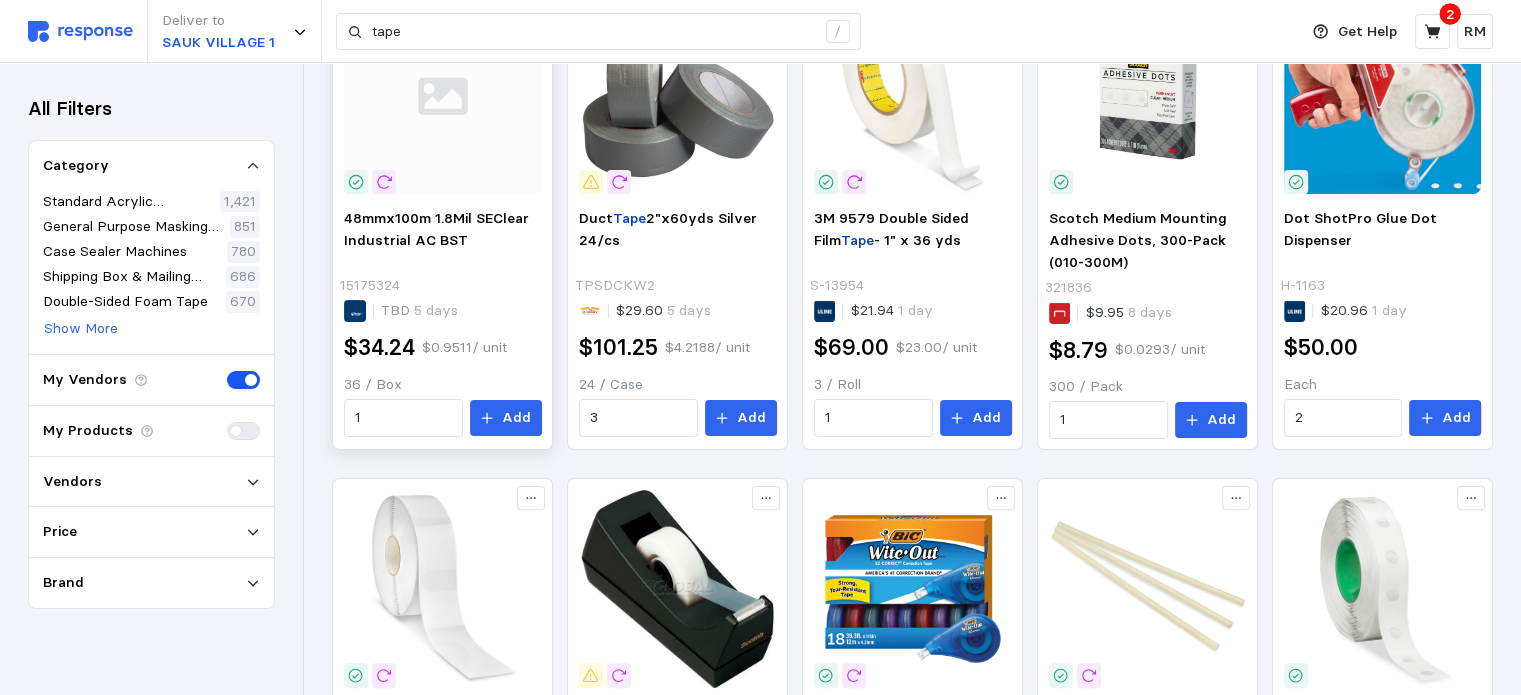 scroll, scrollTop: 0, scrollLeft: 0, axis: both 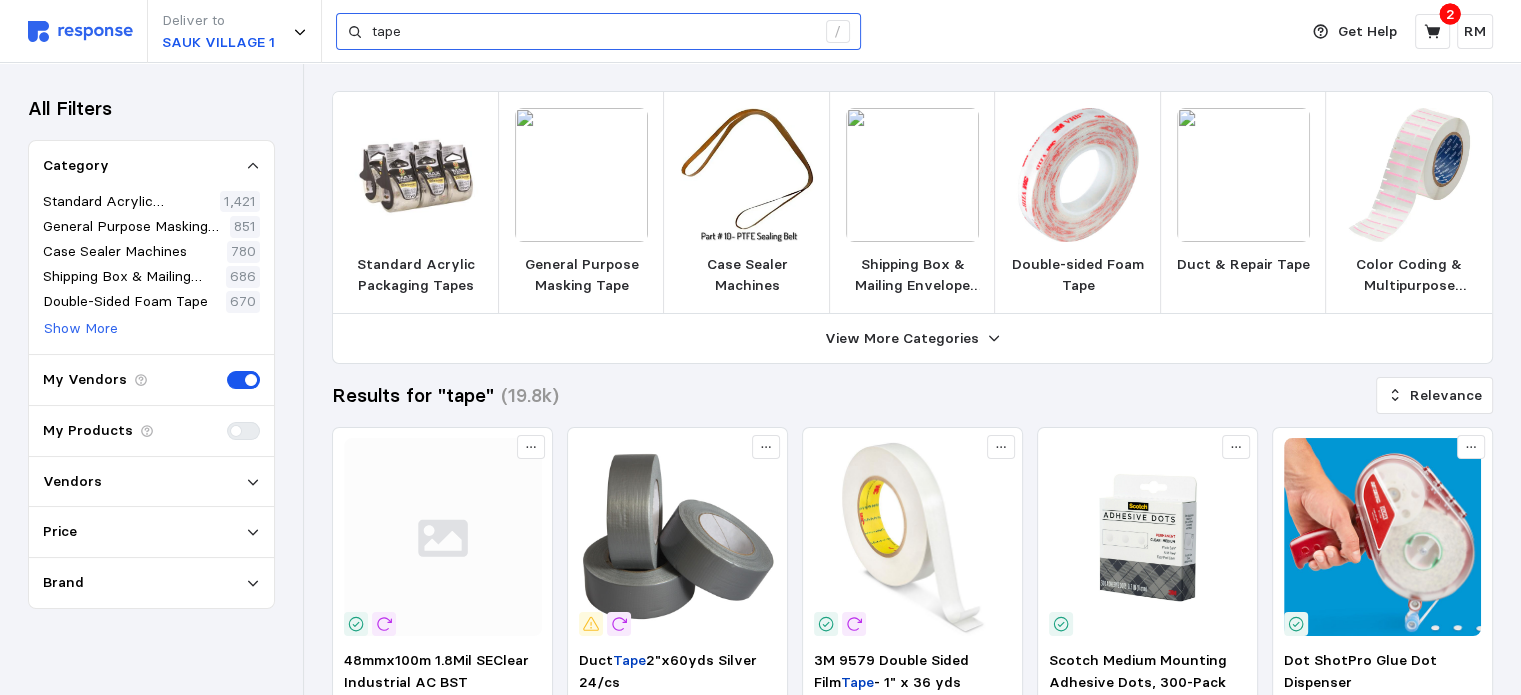 click on "tape /" at bounding box center (598, 32) 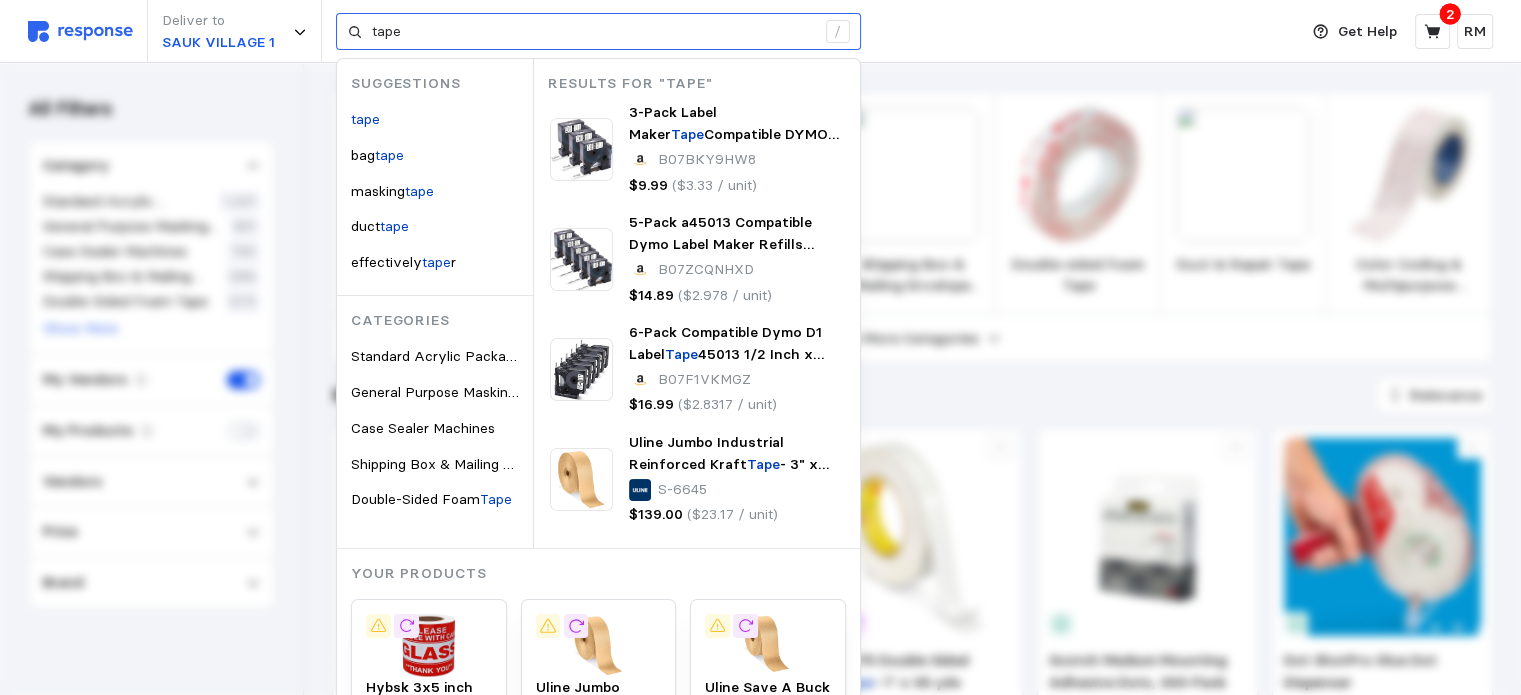 click on "tape /" at bounding box center (598, 32) 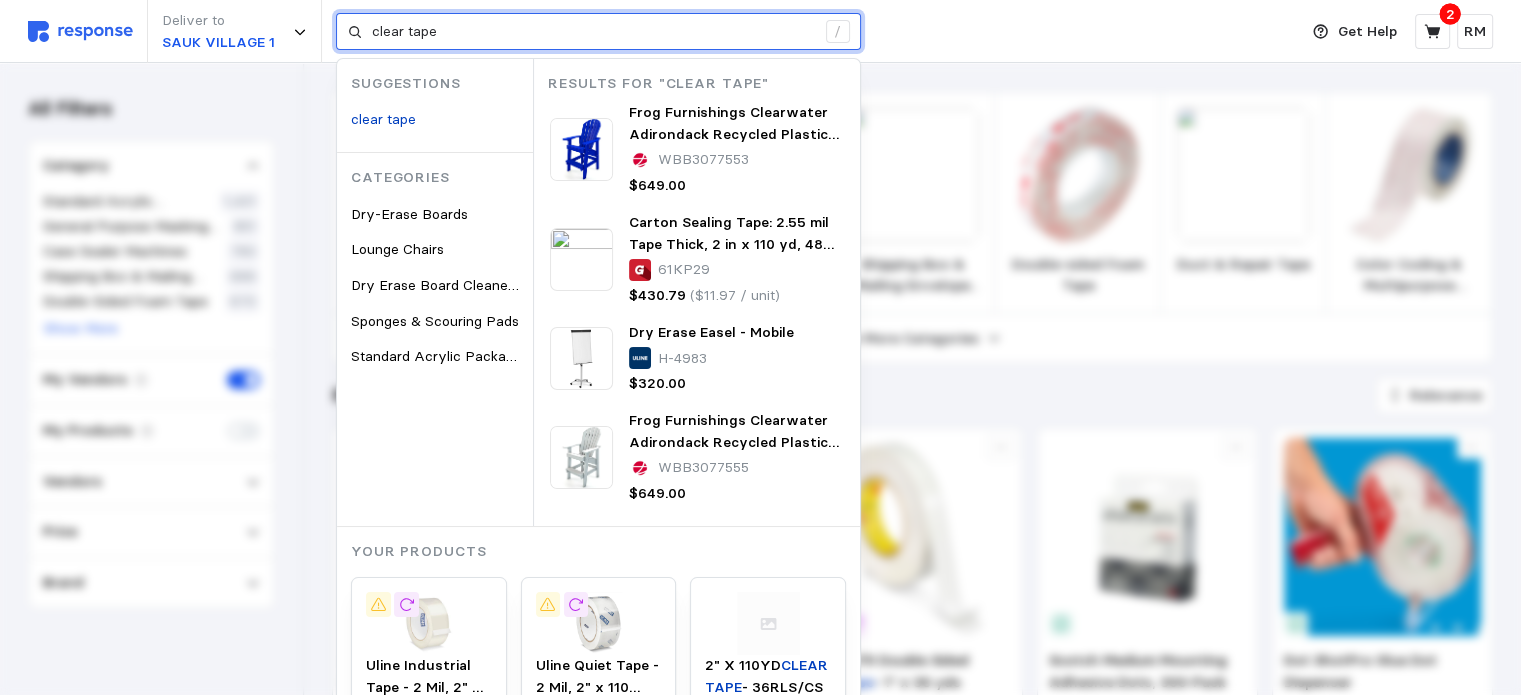 type on "clear tape" 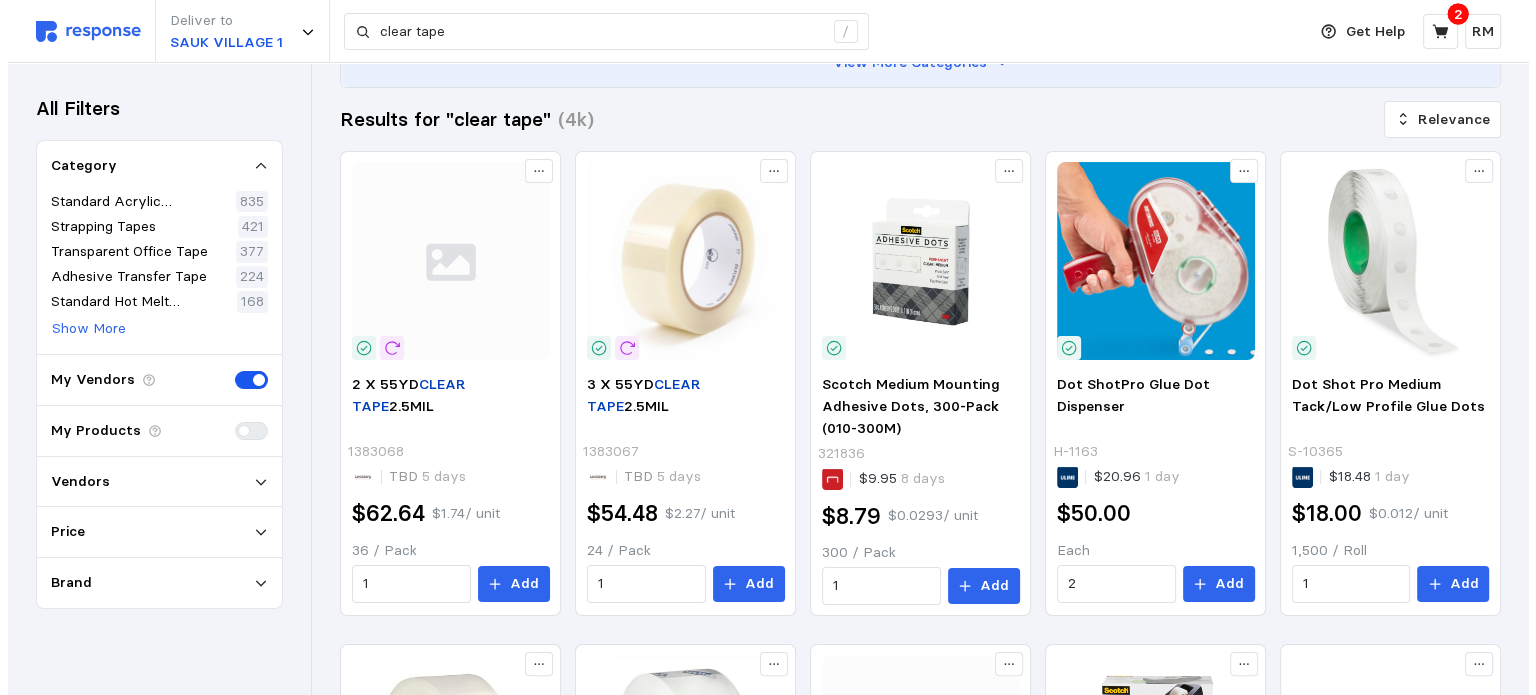 scroll, scrollTop: 268, scrollLeft: 0, axis: vertical 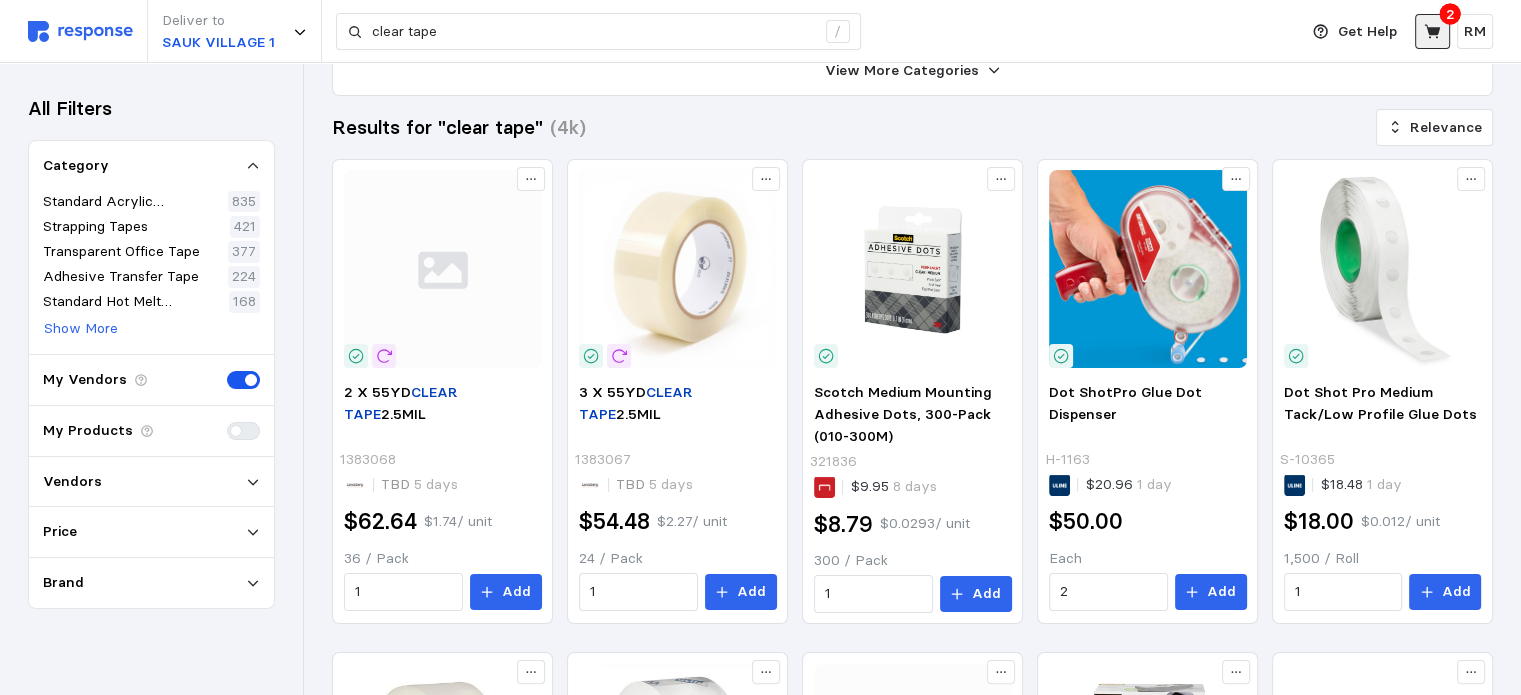 click 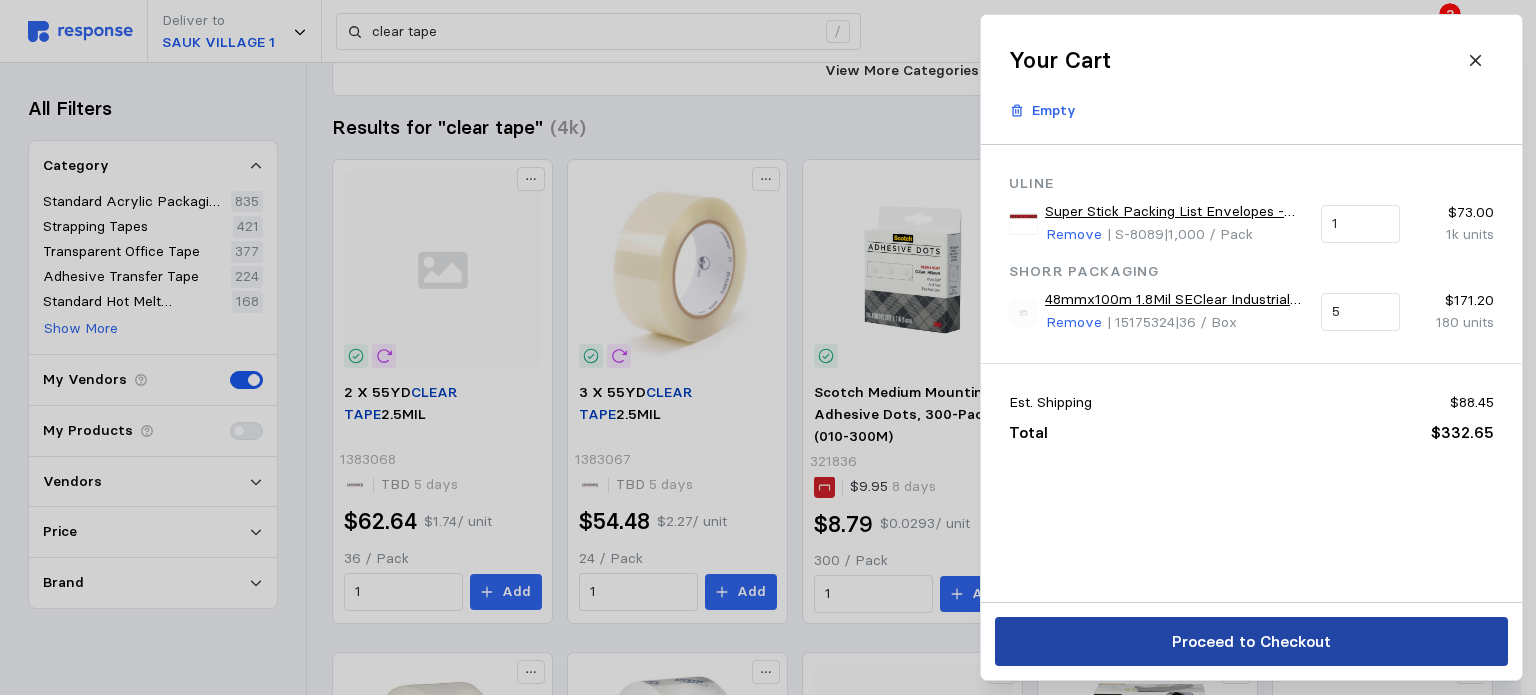 click on "Proceed to Checkout" at bounding box center (1251, 641) 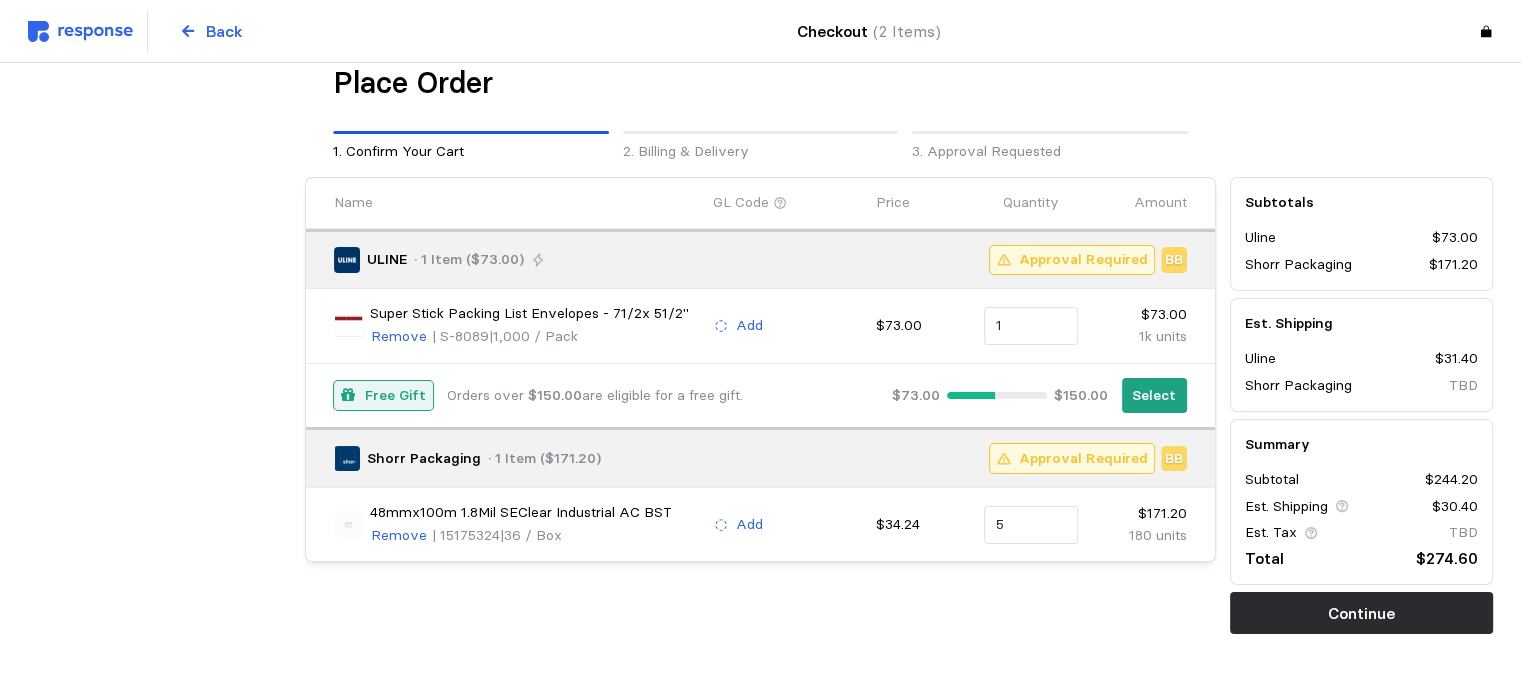 scroll, scrollTop: 26, scrollLeft: 0, axis: vertical 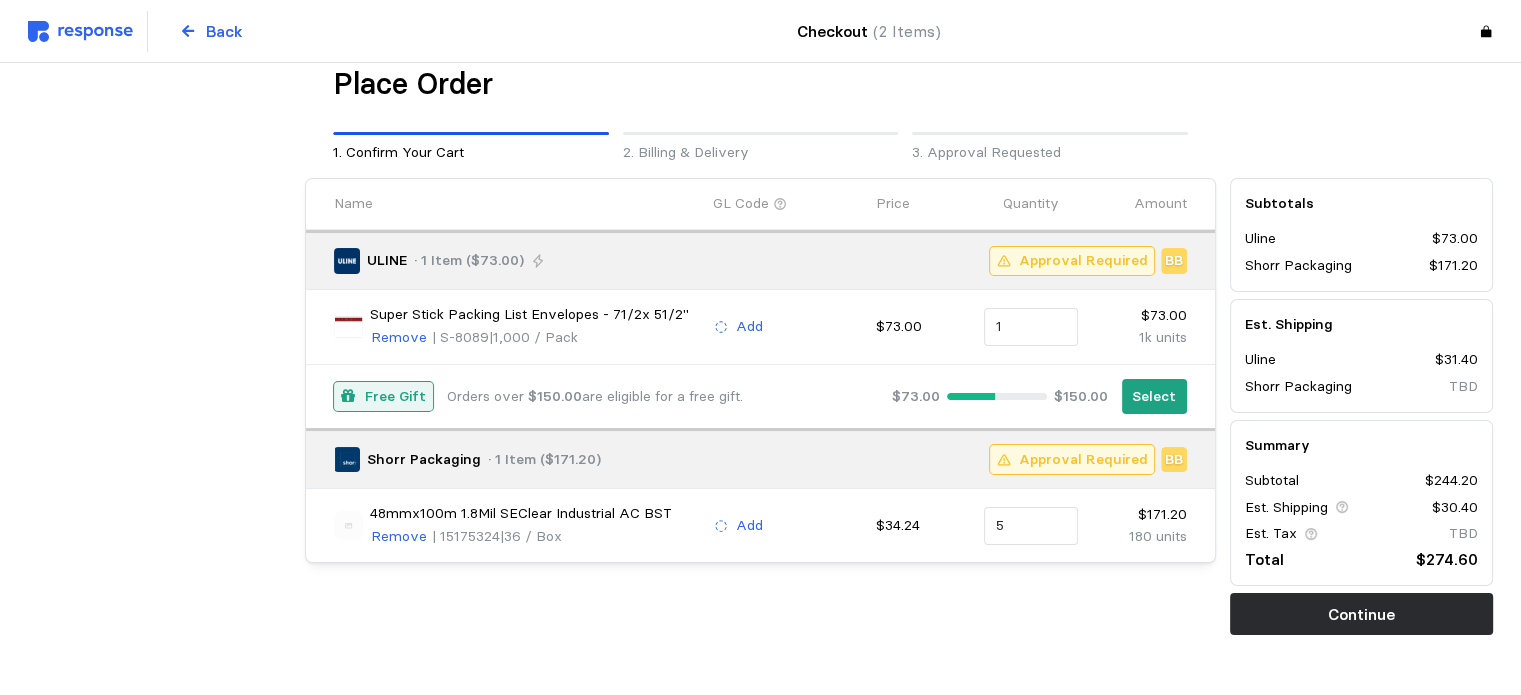click on "Free Gift" at bounding box center [395, 397] 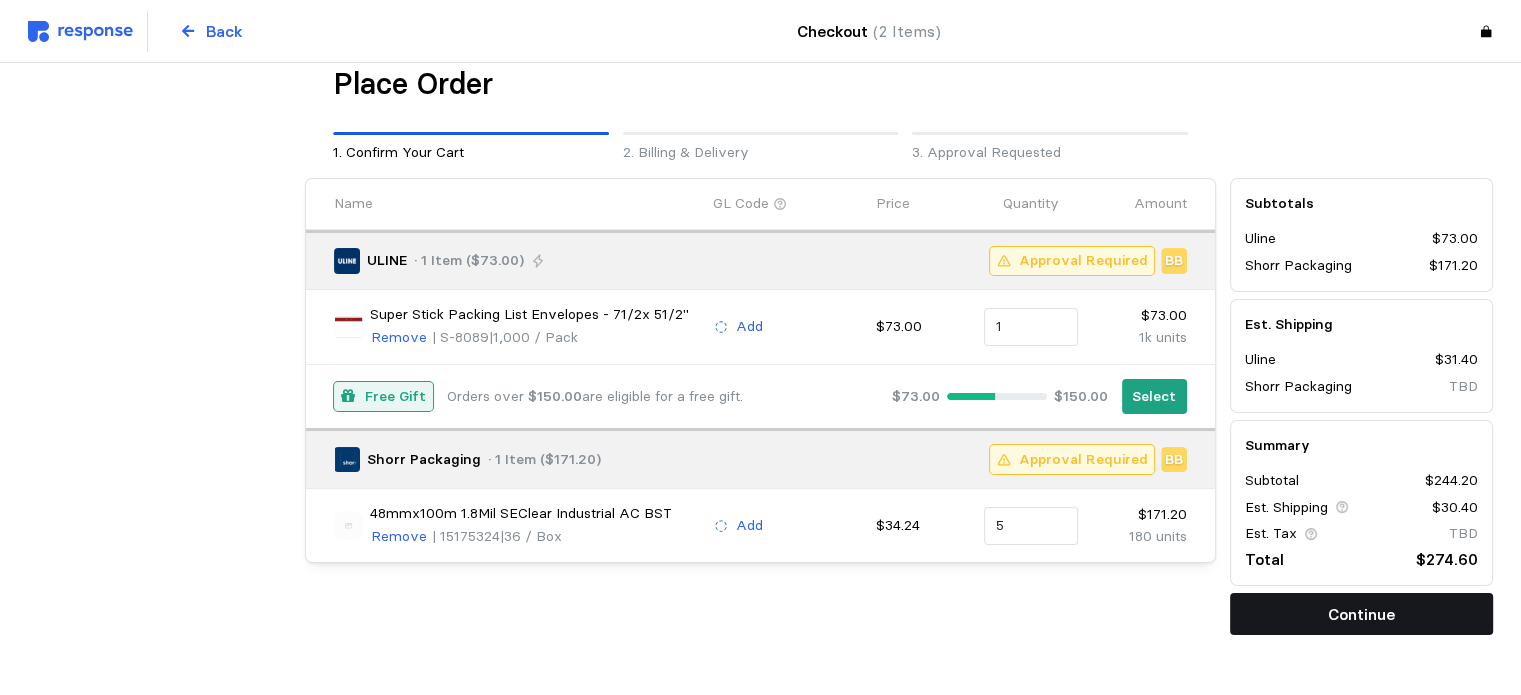 click on "Continue" at bounding box center [1361, 614] 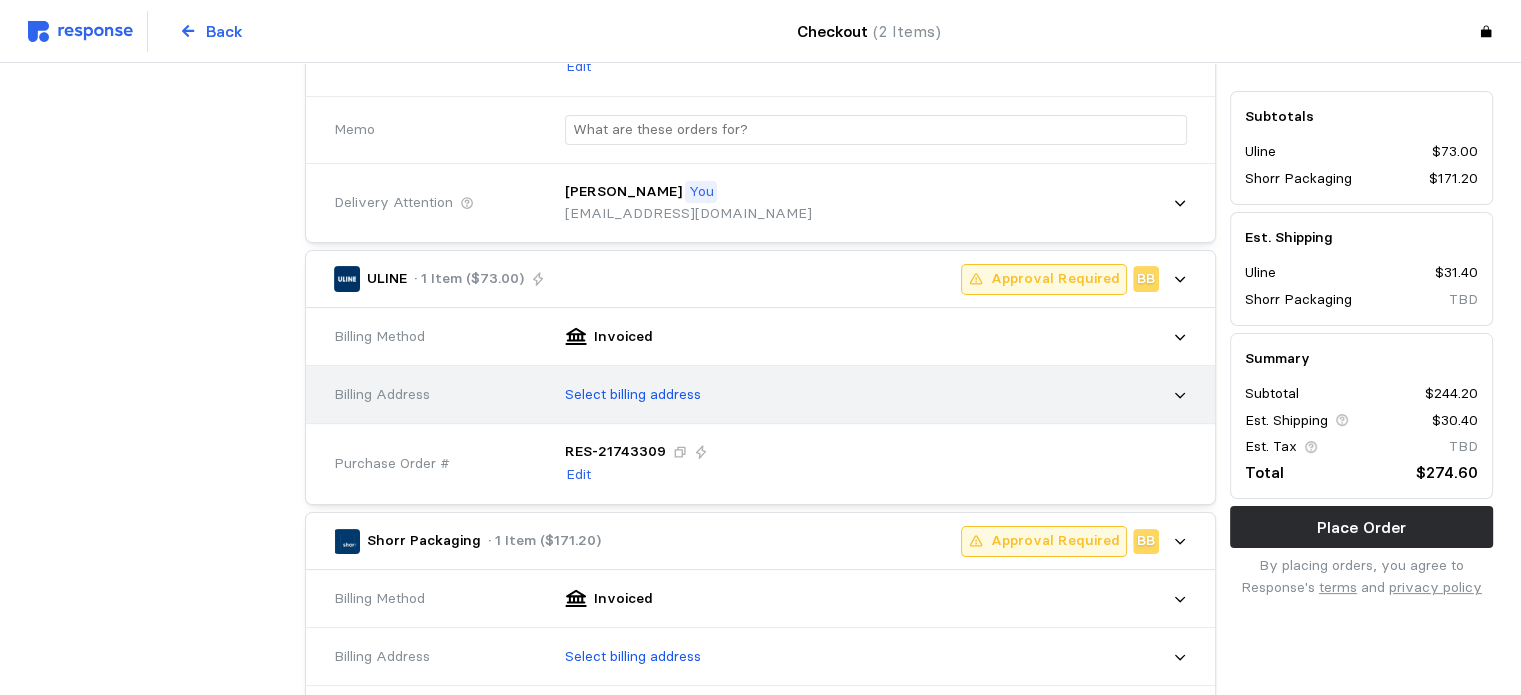 click on "Select billing address" at bounding box center [869, 395] 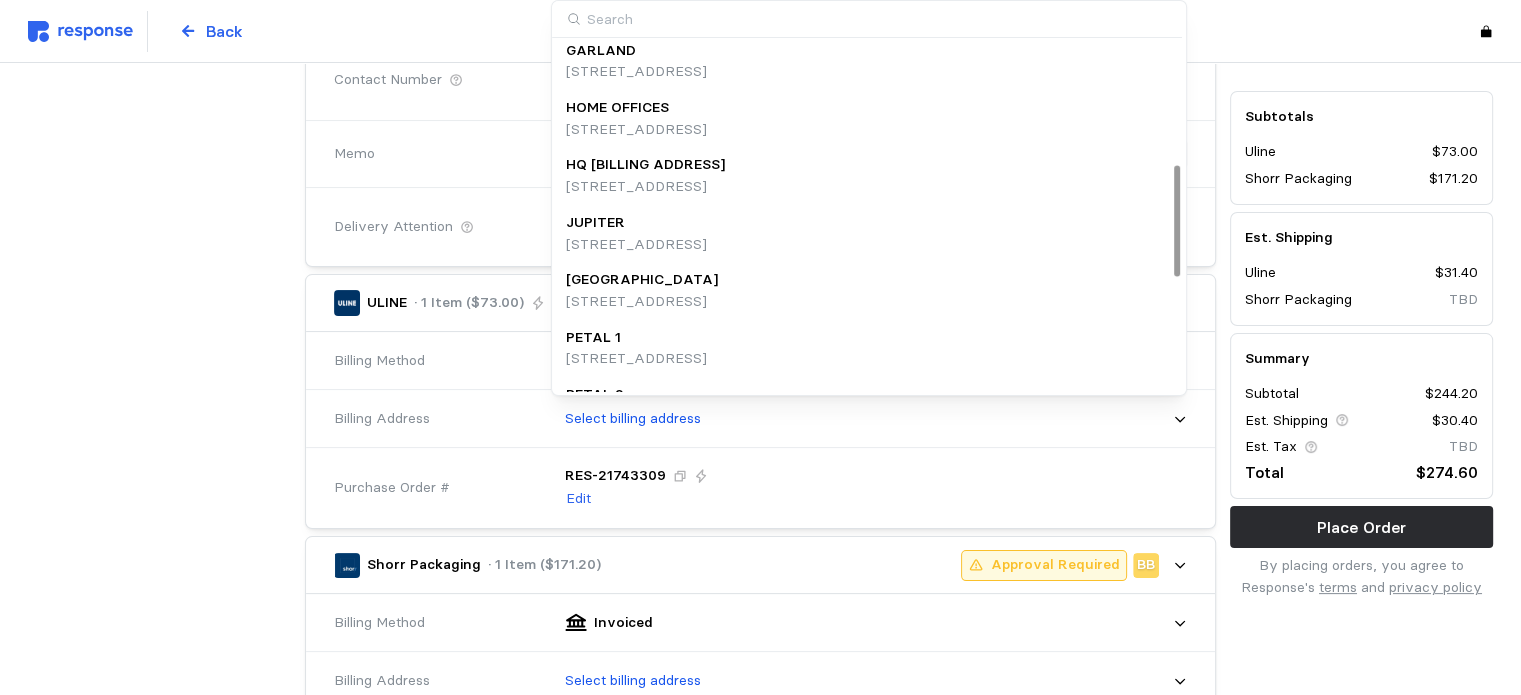 scroll, scrollTop: 382, scrollLeft: 0, axis: vertical 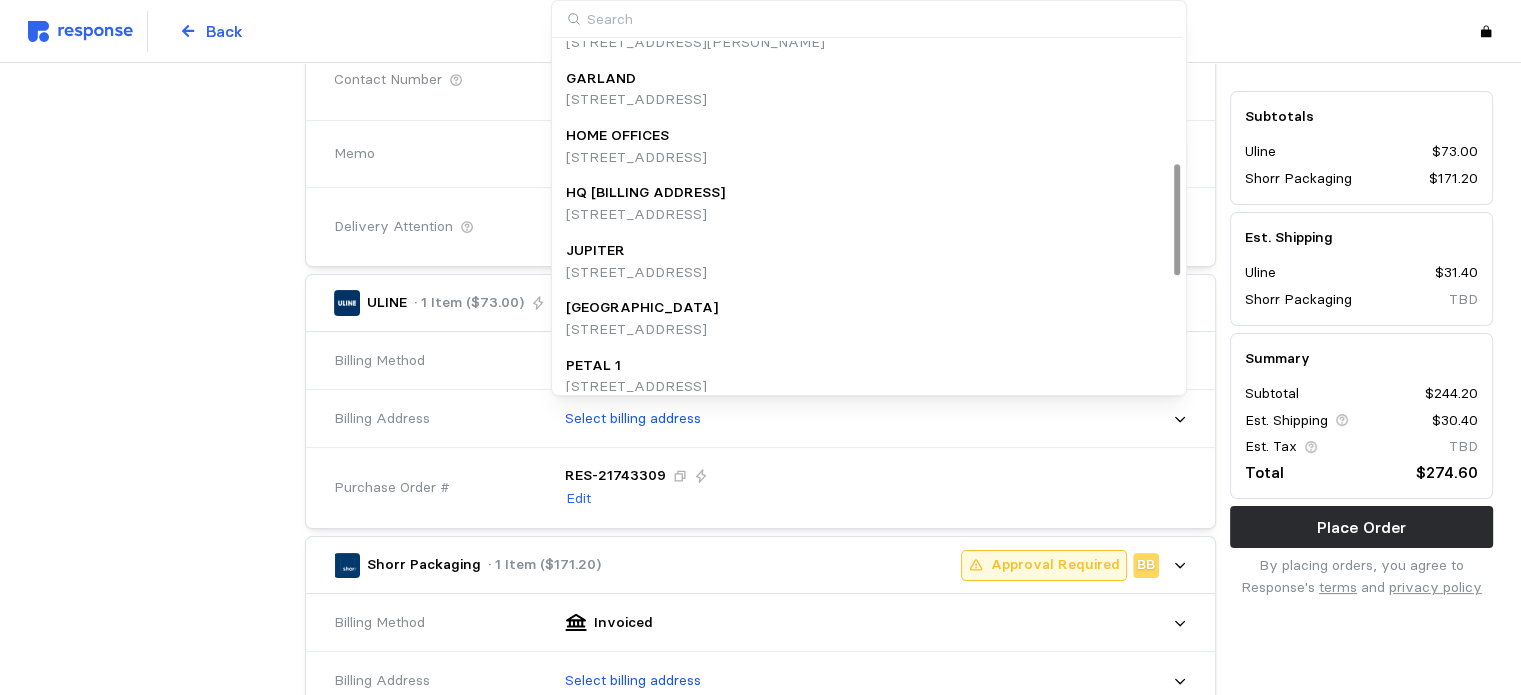 click on "[STREET_ADDRESS]" at bounding box center (645, 215) 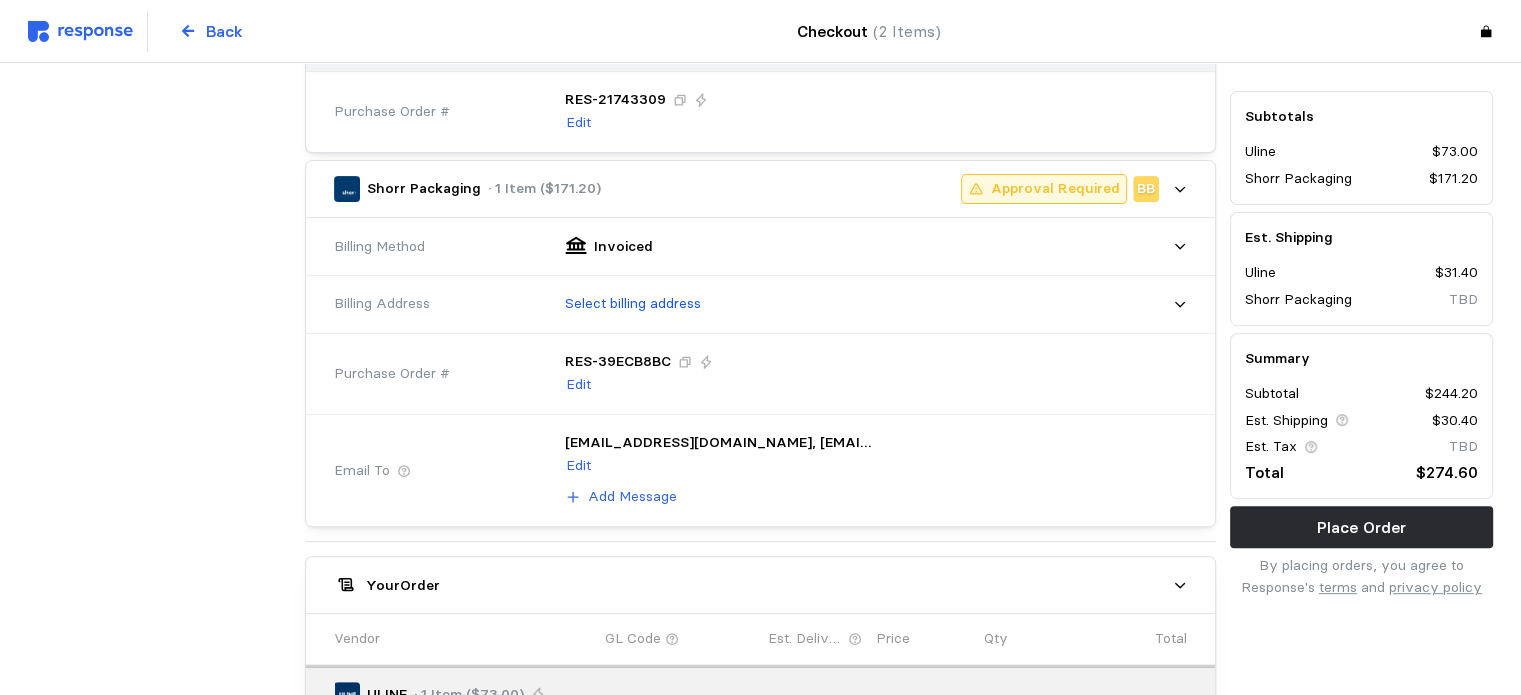 scroll, scrollTop: 711, scrollLeft: 0, axis: vertical 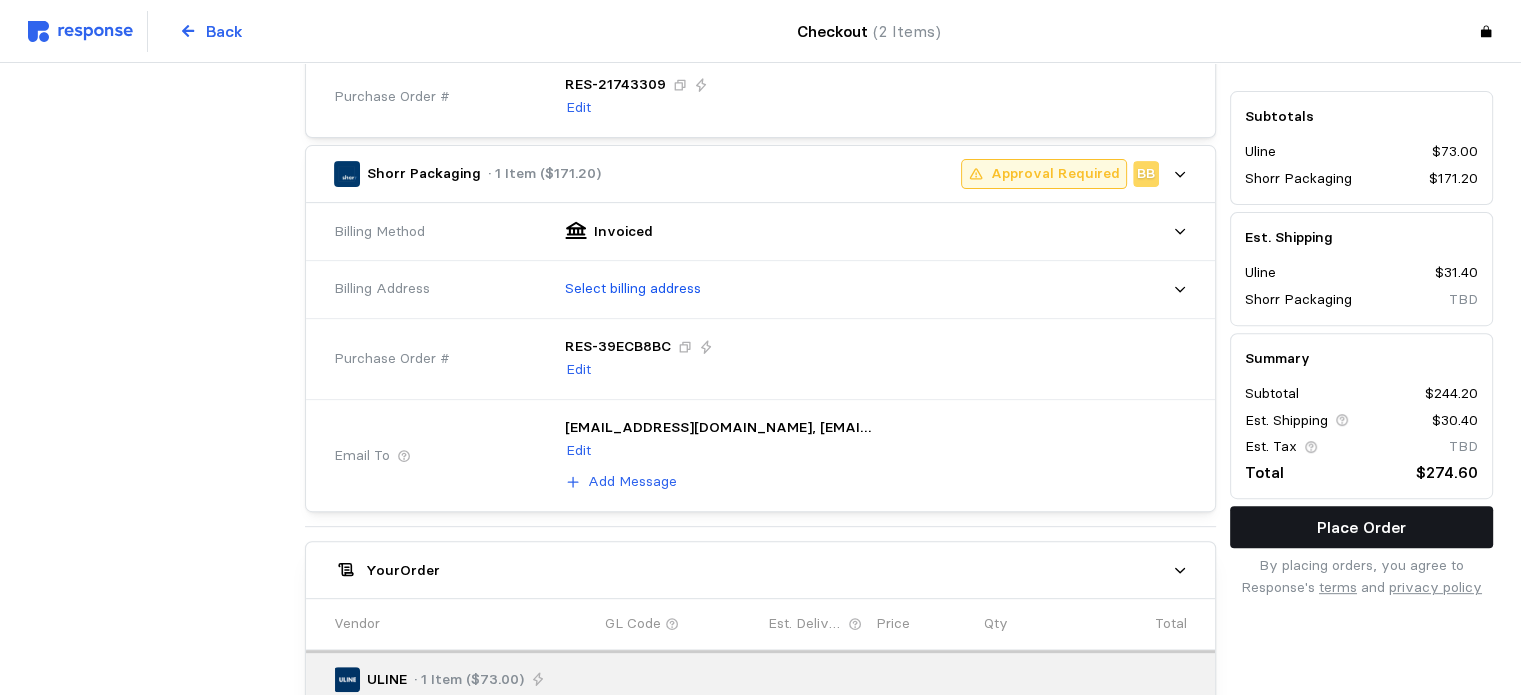 click on "Place Order" at bounding box center (1361, 527) 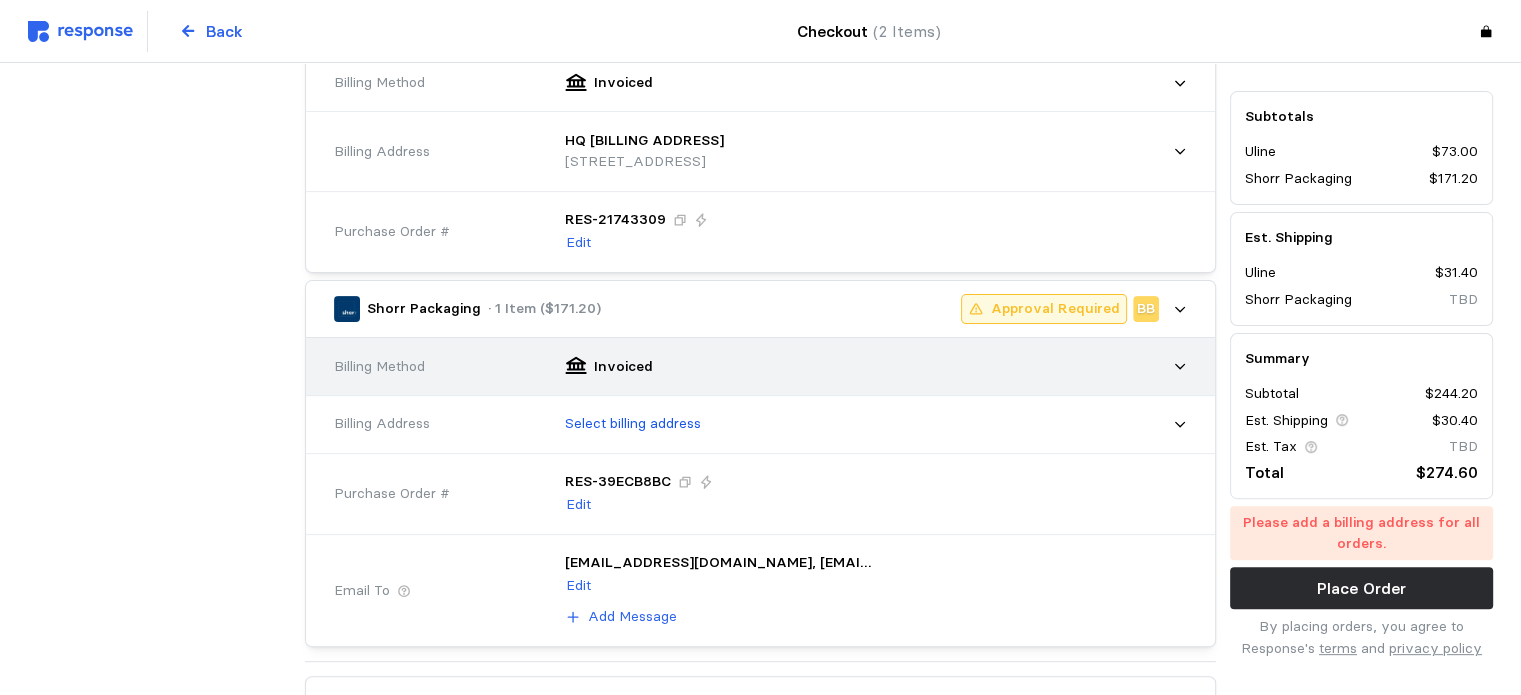 scroll, scrollTop: 575, scrollLeft: 0, axis: vertical 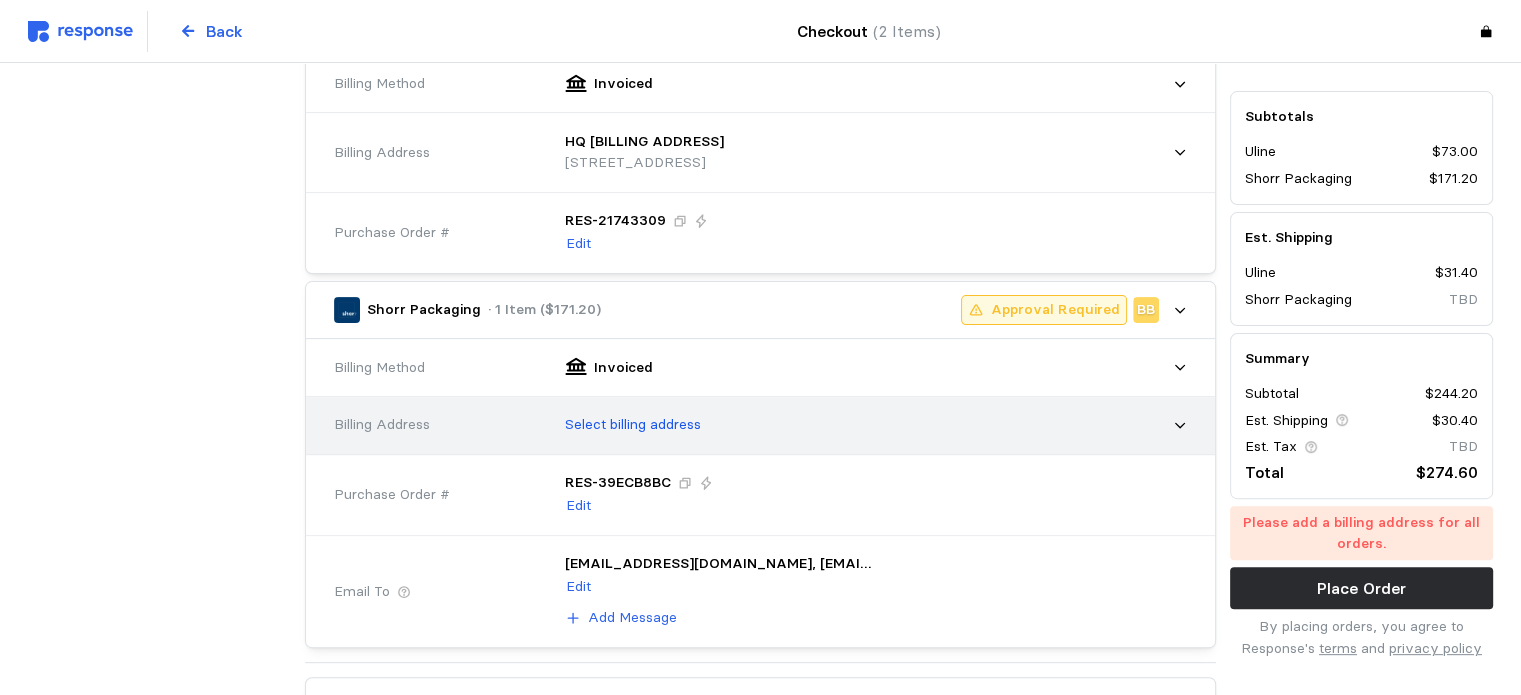 click on "Select billing address" at bounding box center (869, 425) 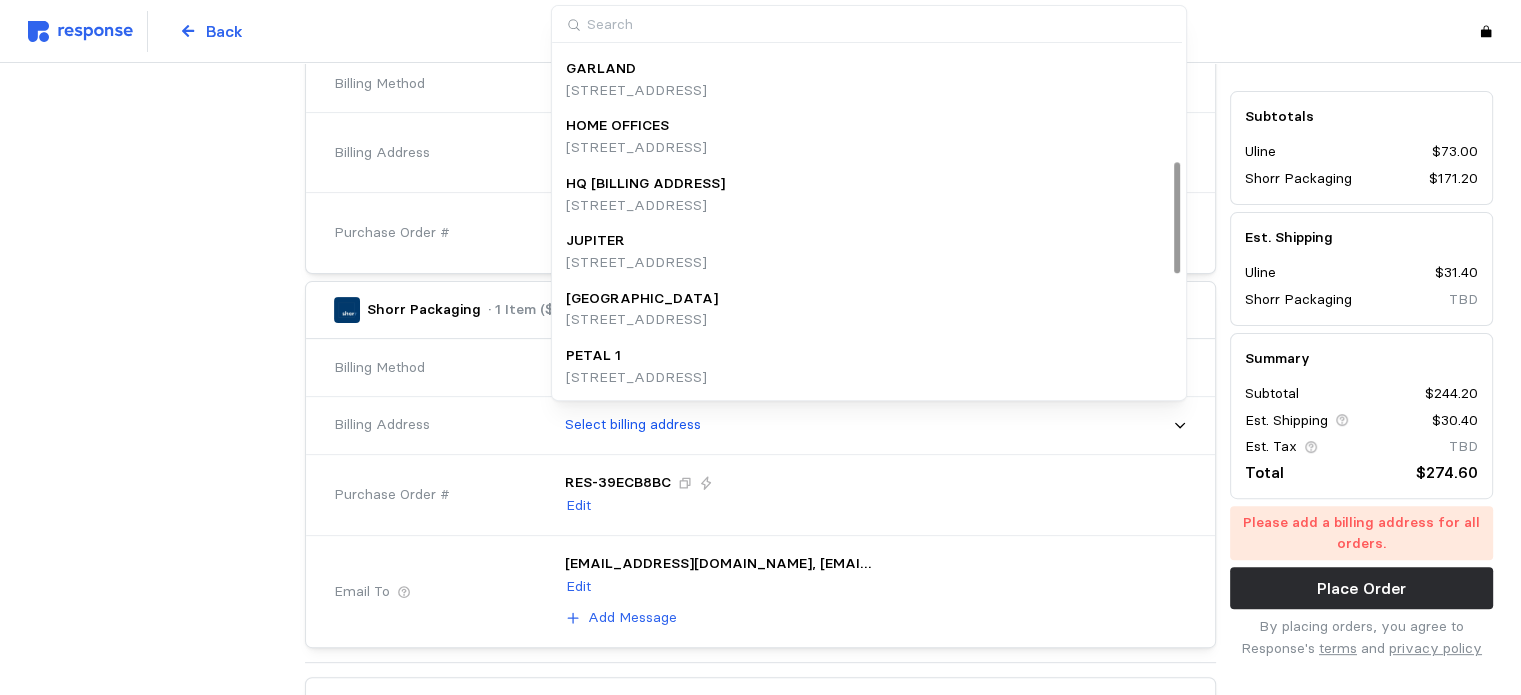 scroll, scrollTop: 320, scrollLeft: 0, axis: vertical 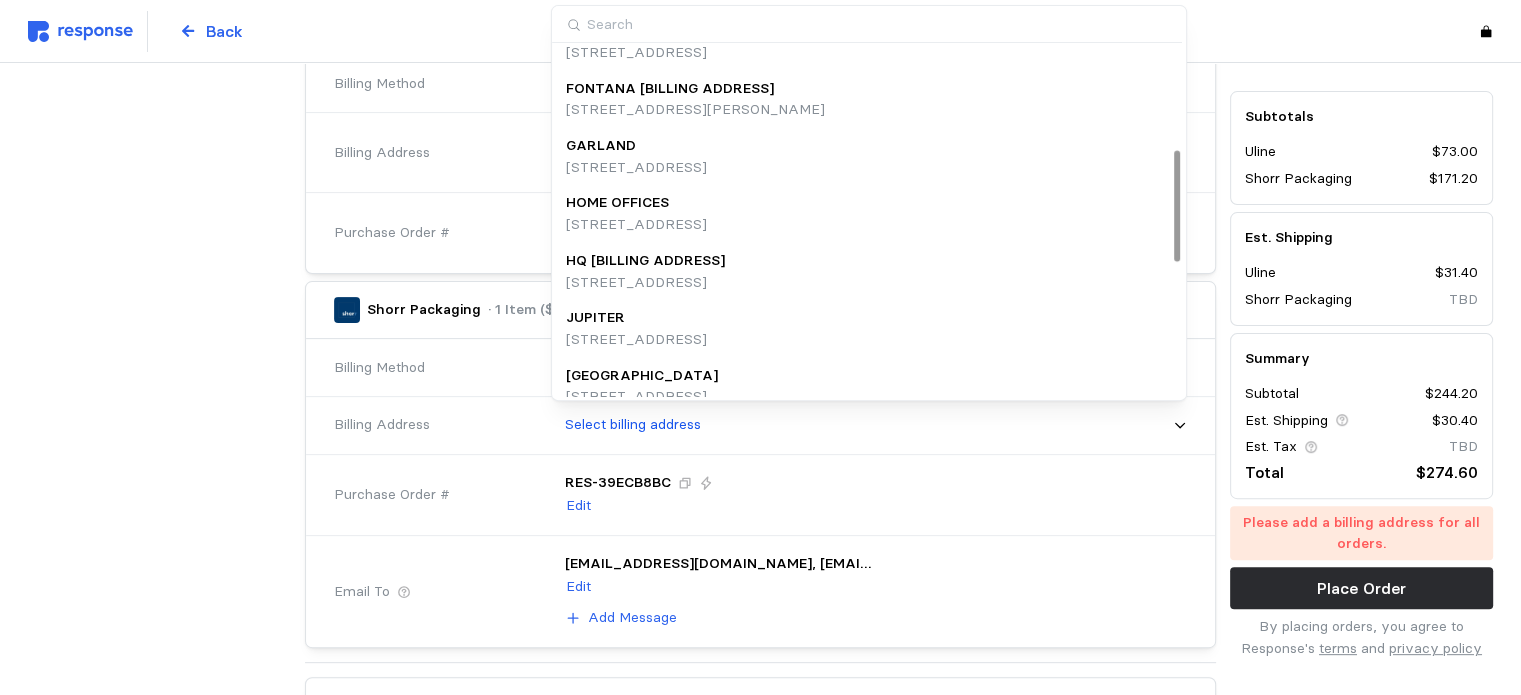 click on "HQ [BILLING ADDRESS]" at bounding box center (645, 261) 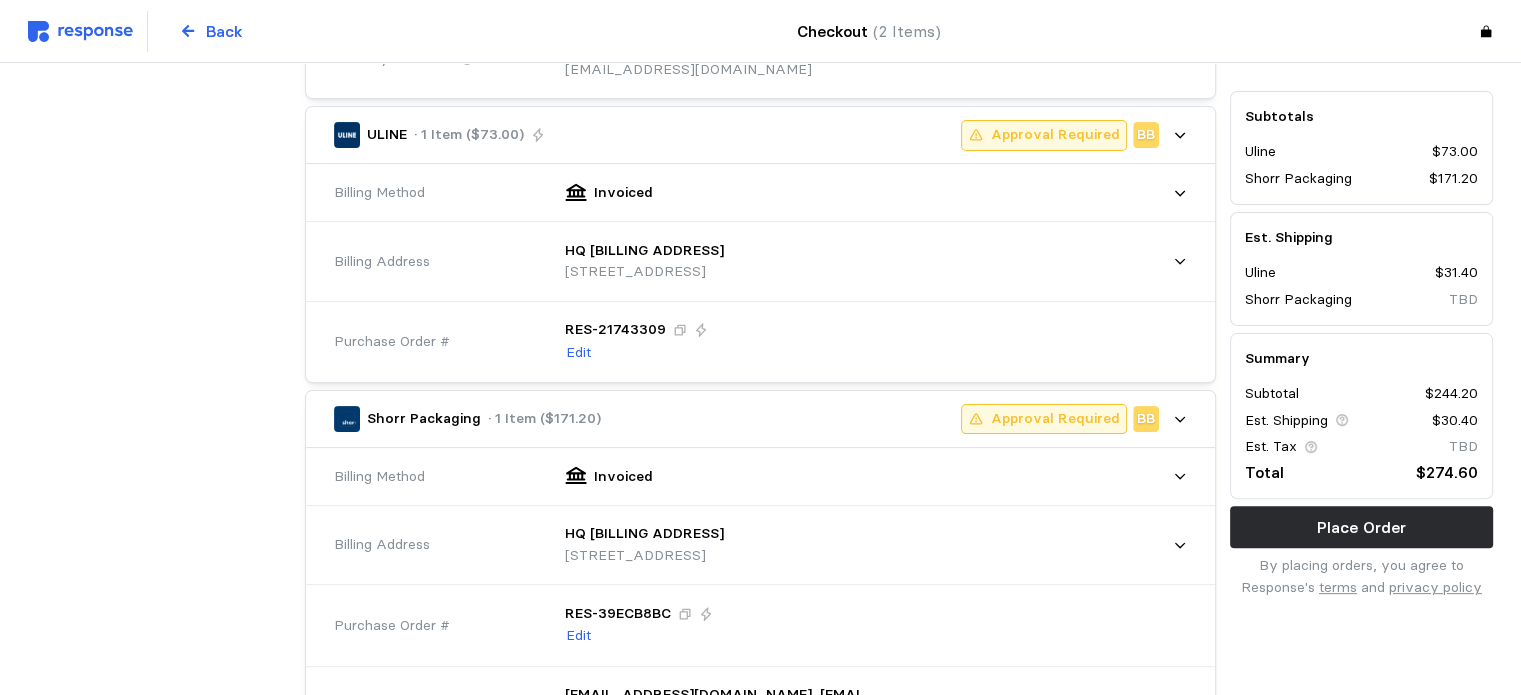 scroll, scrollTop: 468, scrollLeft: 0, axis: vertical 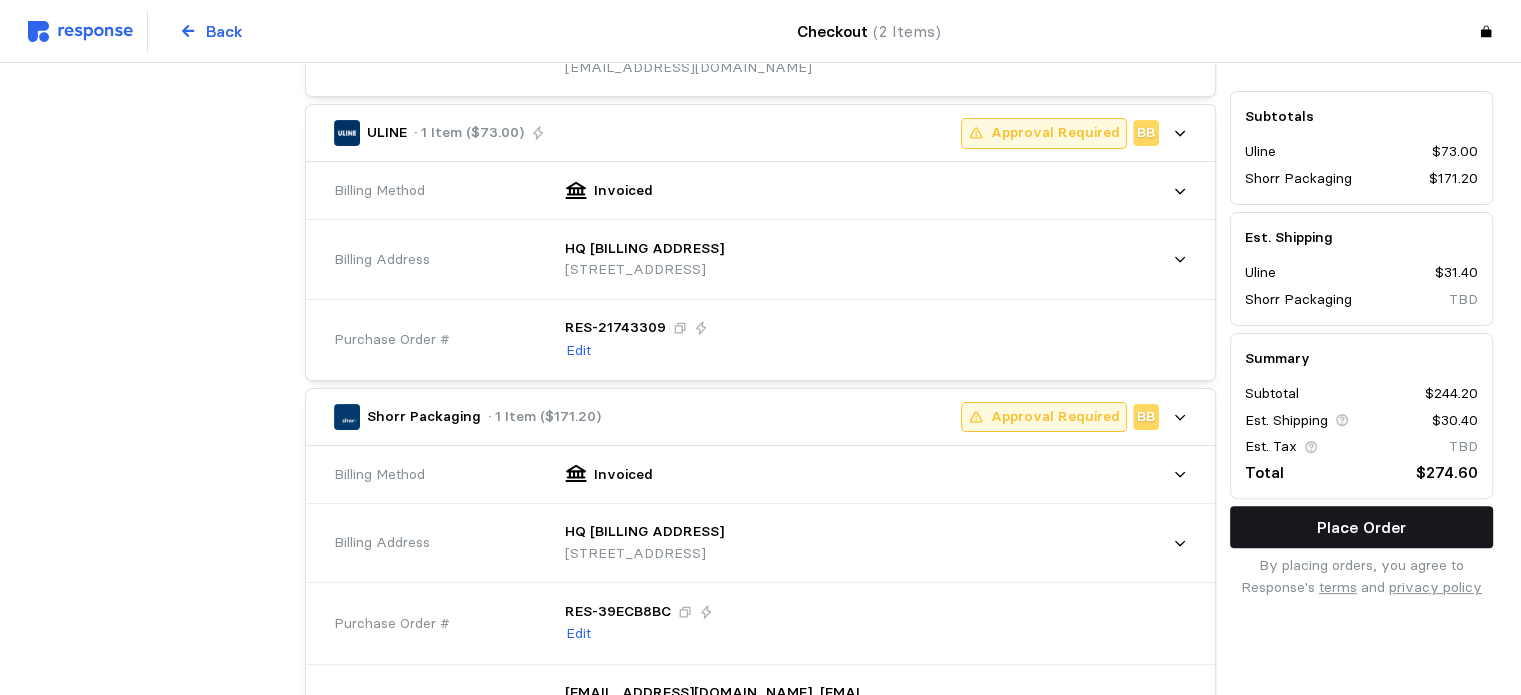 click on "Place Order" at bounding box center [1361, 527] 